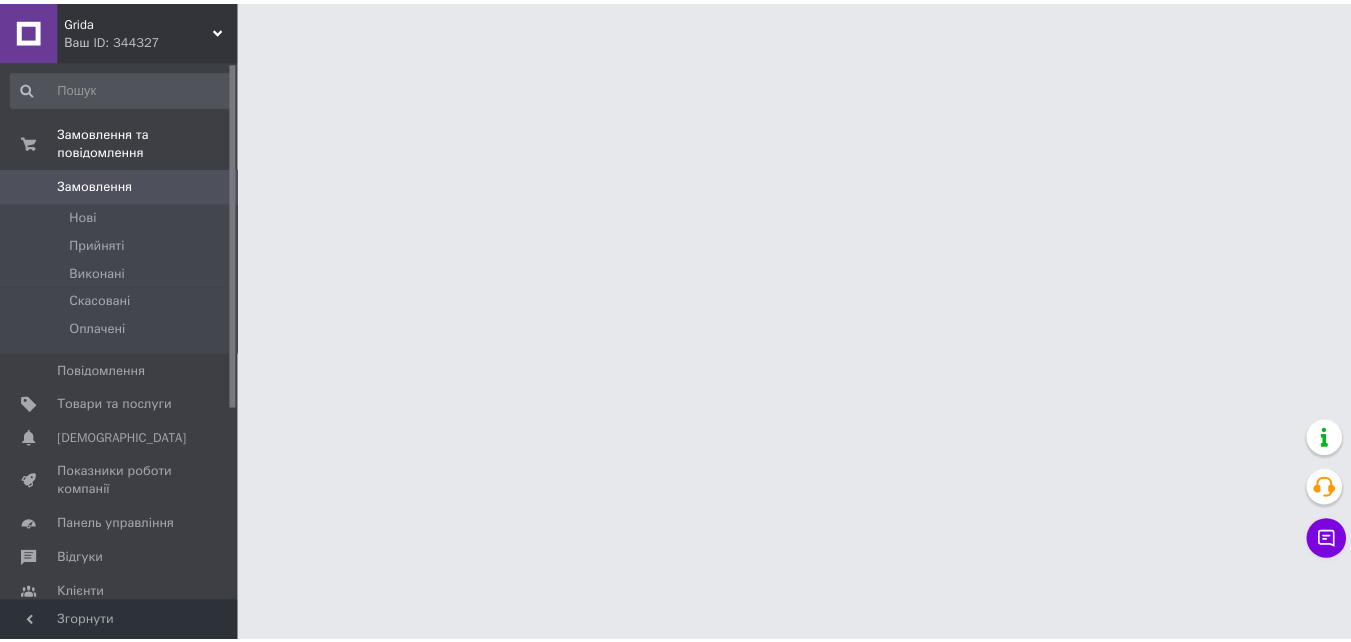 scroll, scrollTop: 0, scrollLeft: 0, axis: both 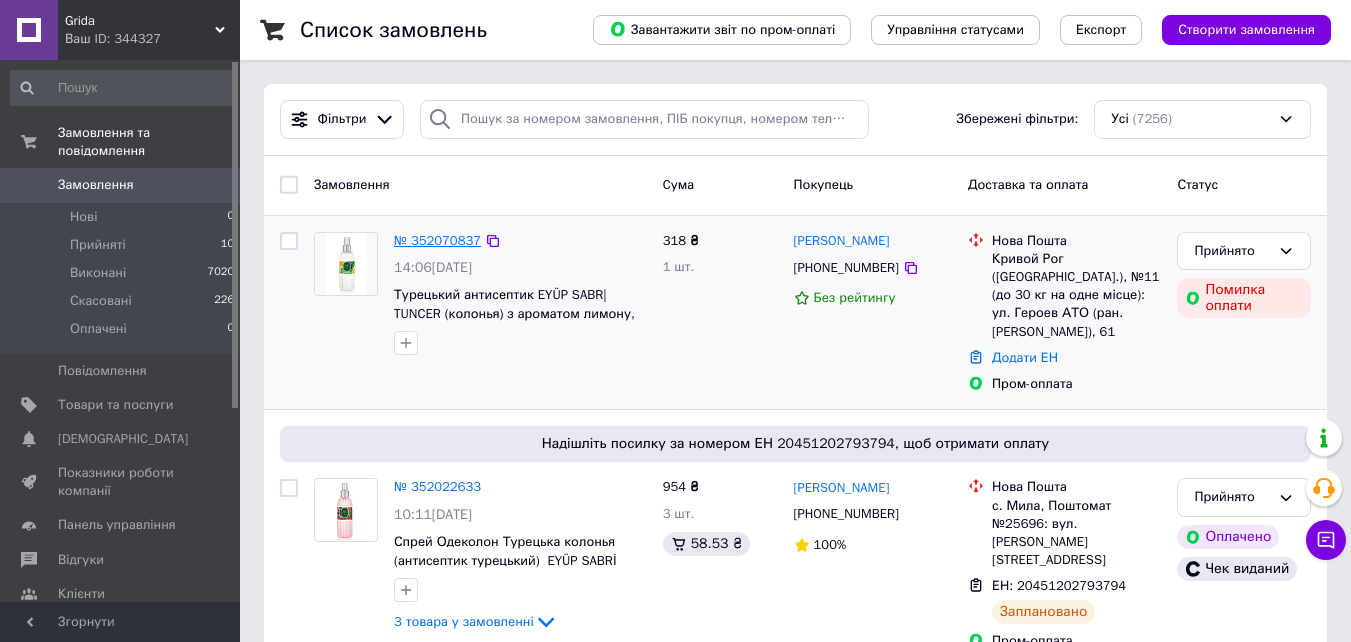 click on "№ 352070837" at bounding box center (437, 240) 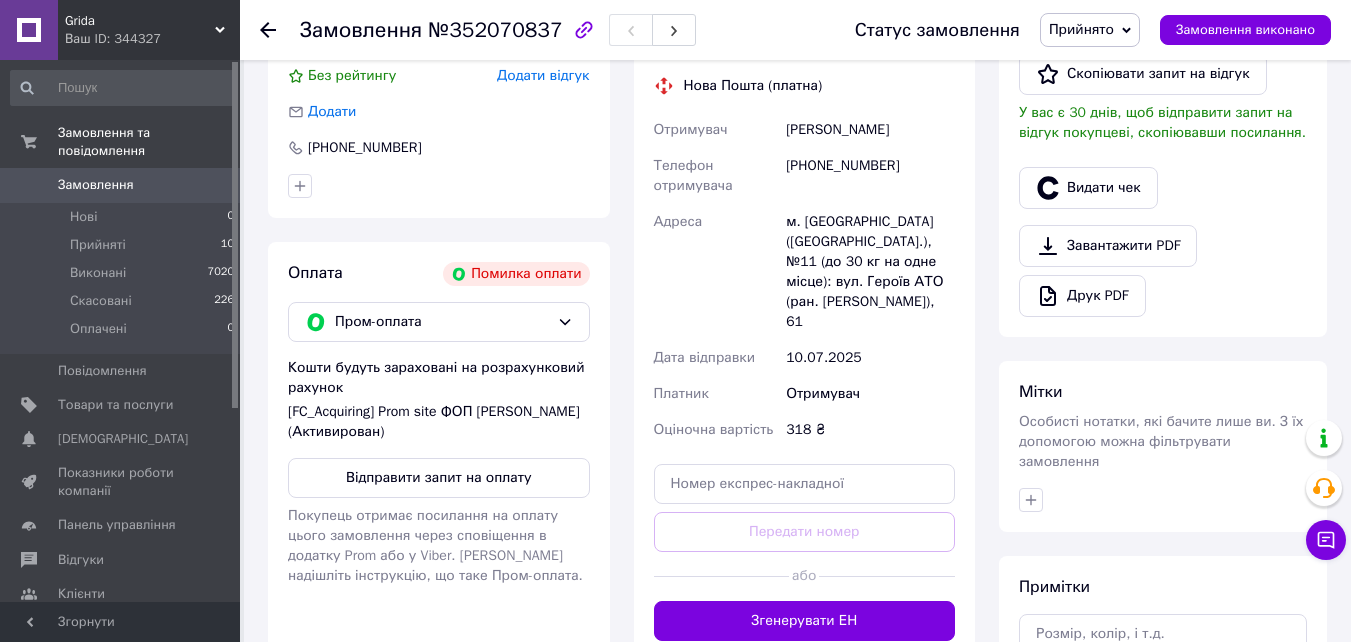 scroll, scrollTop: 600, scrollLeft: 0, axis: vertical 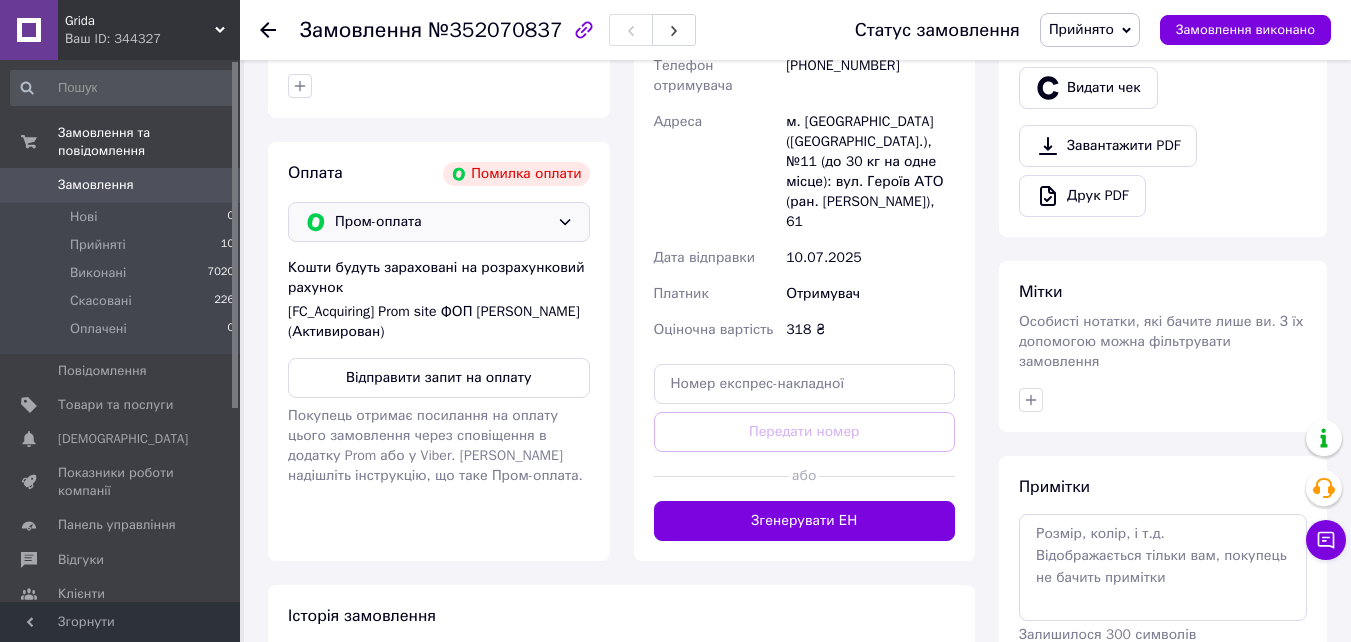 click 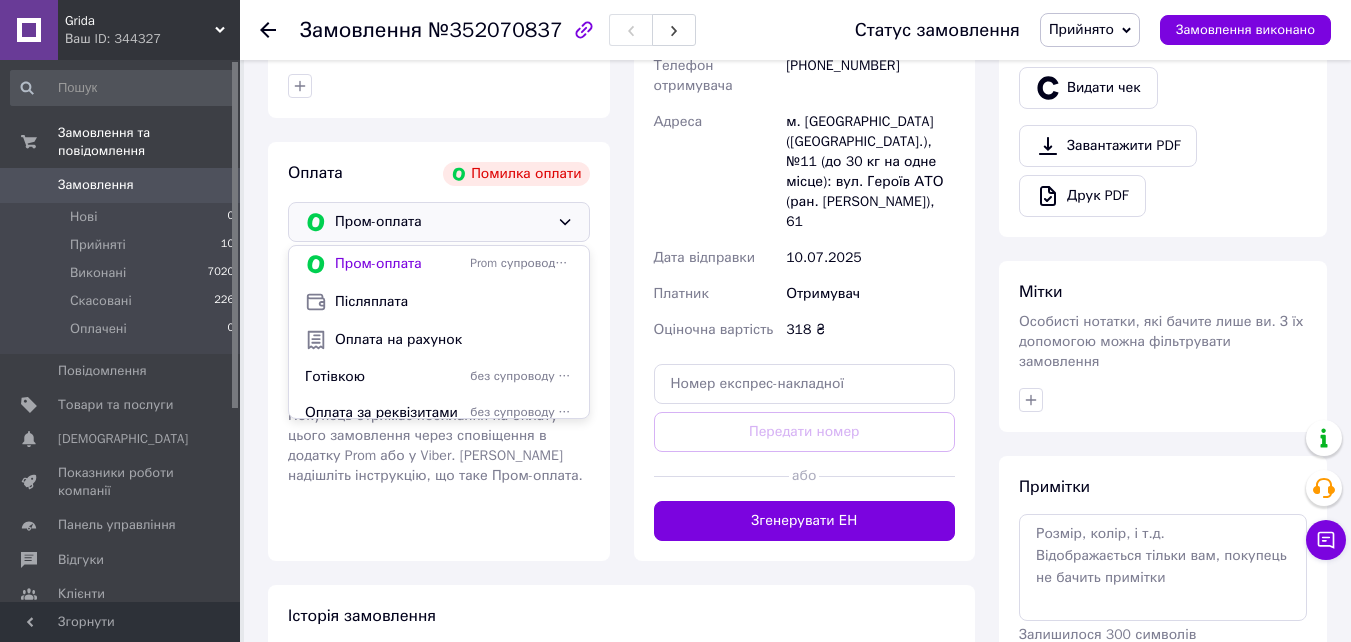 scroll, scrollTop: 0, scrollLeft: 0, axis: both 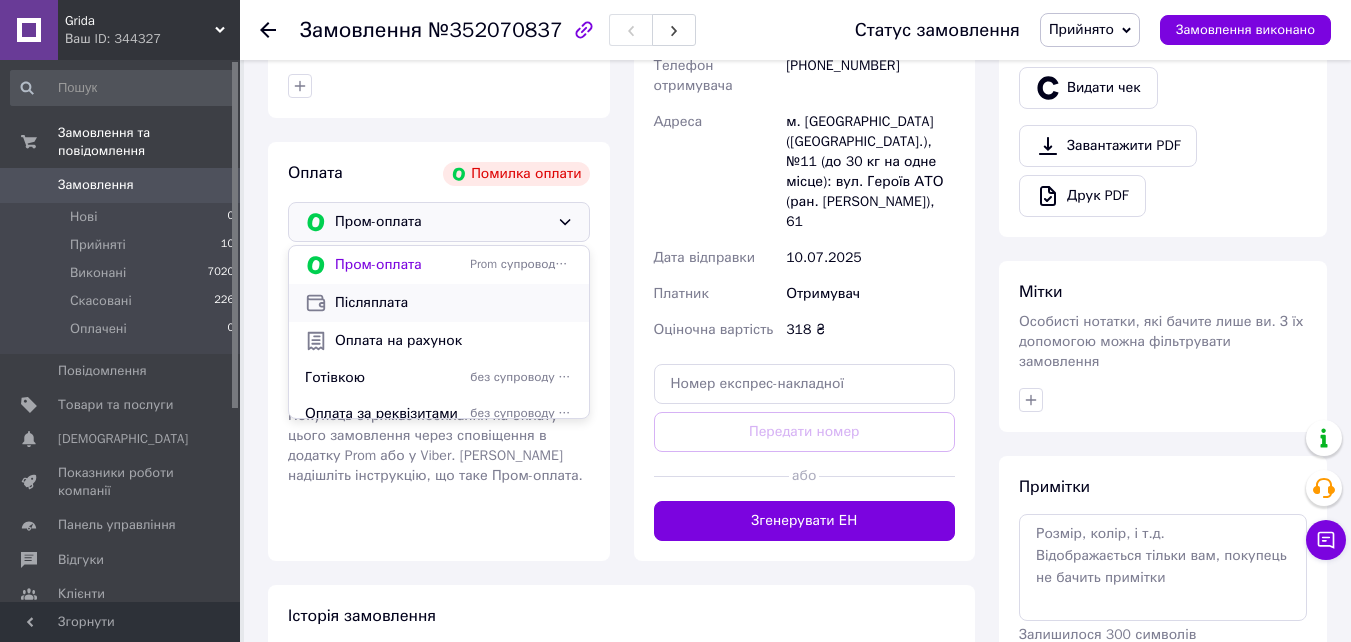 click on "Післяплата" at bounding box center [454, 303] 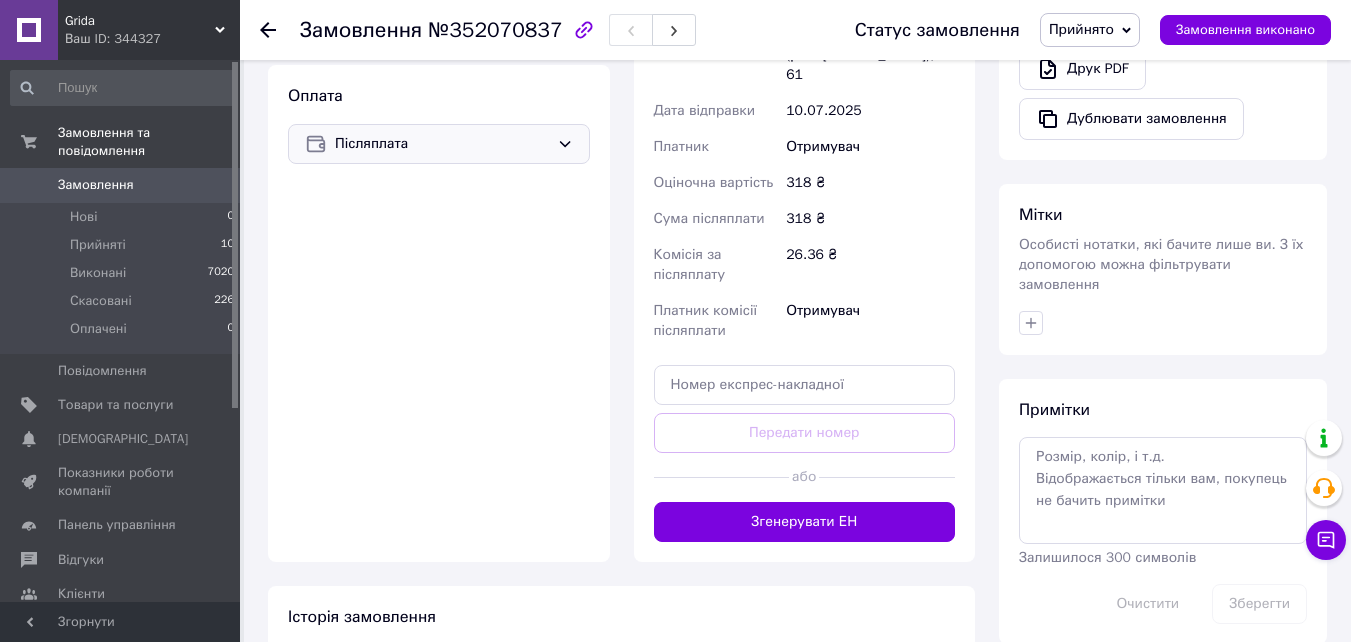 scroll, scrollTop: 800, scrollLeft: 0, axis: vertical 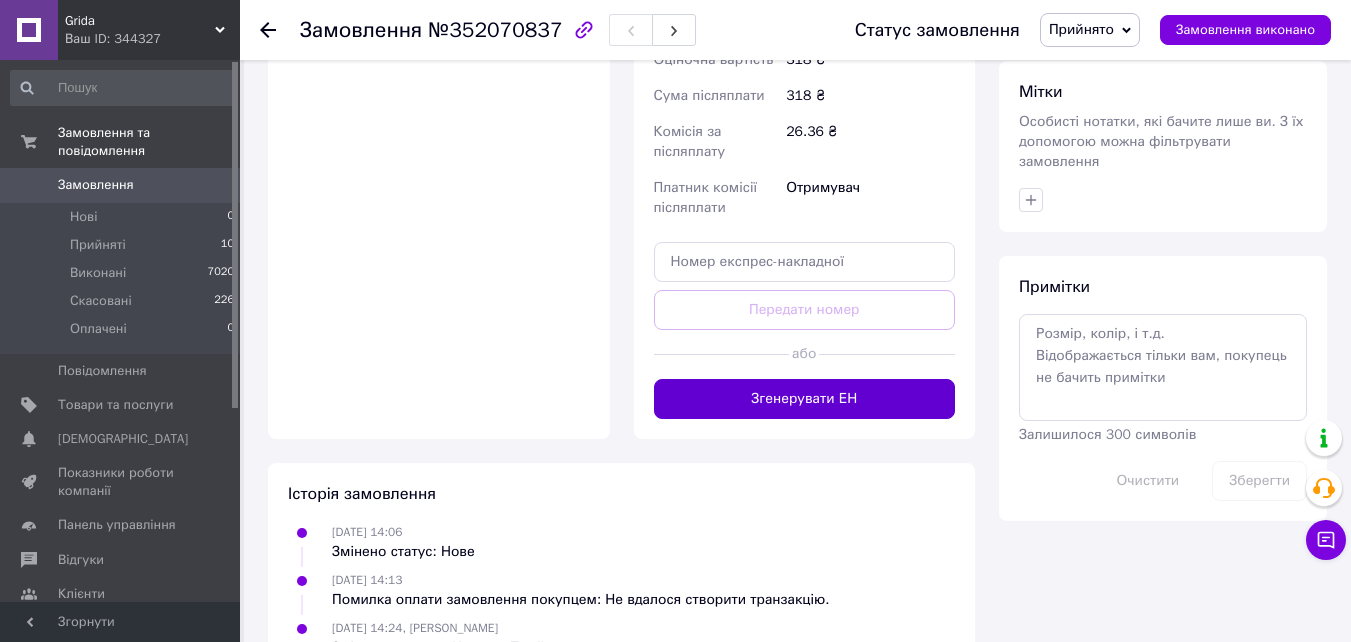 click on "Згенерувати ЕН" at bounding box center (805, 399) 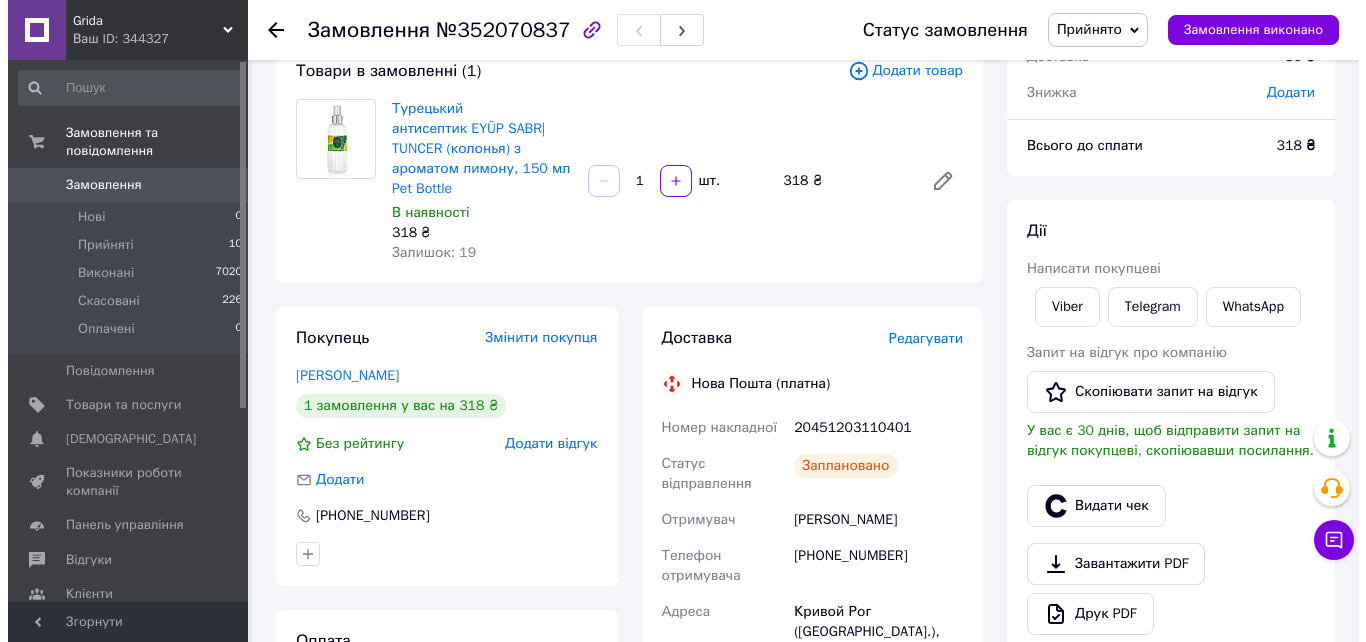 scroll, scrollTop: 100, scrollLeft: 0, axis: vertical 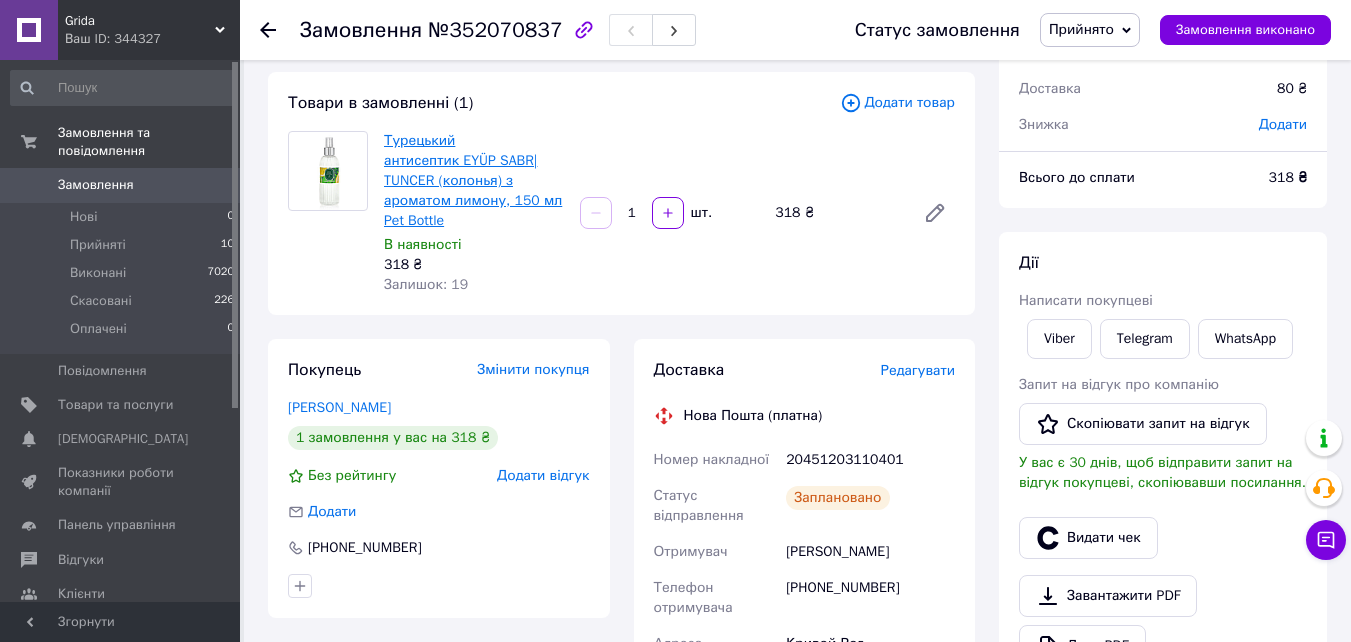 click on "Турецький антисептик EYÜP SABR| TUNCER (колонья) з ароматом лимону, 150 мл Pet Bottle" at bounding box center (473, 180) 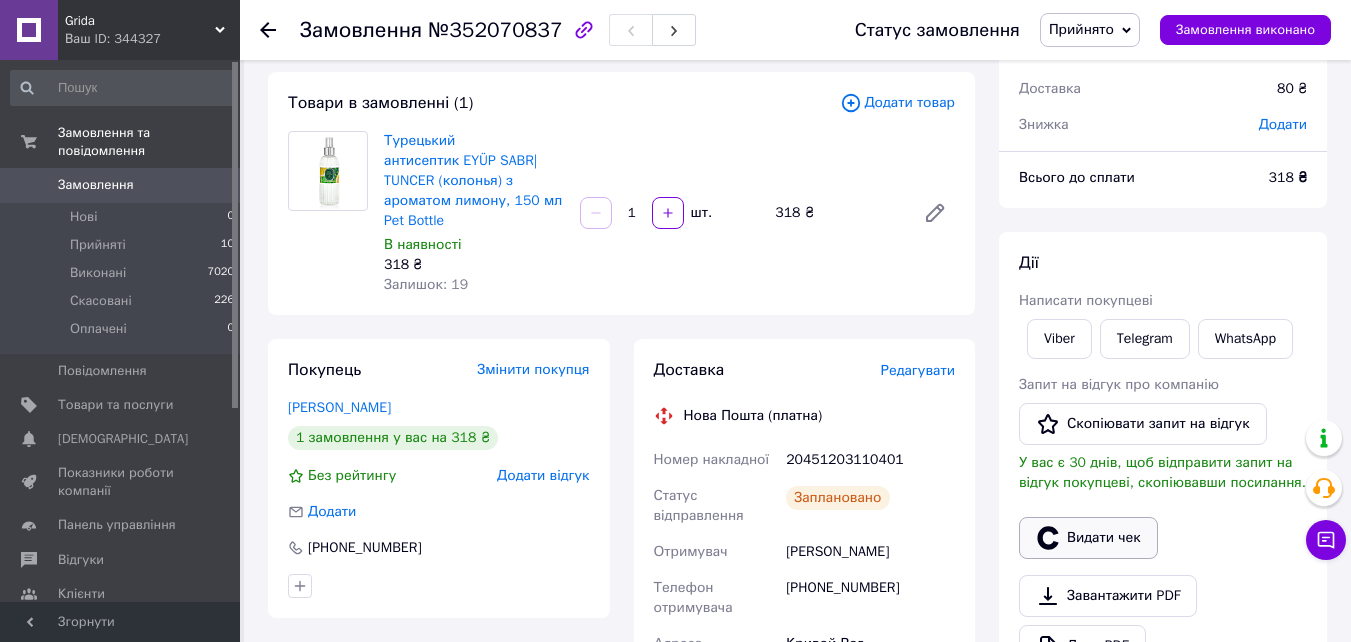 click on "Видати чек" at bounding box center (1088, 538) 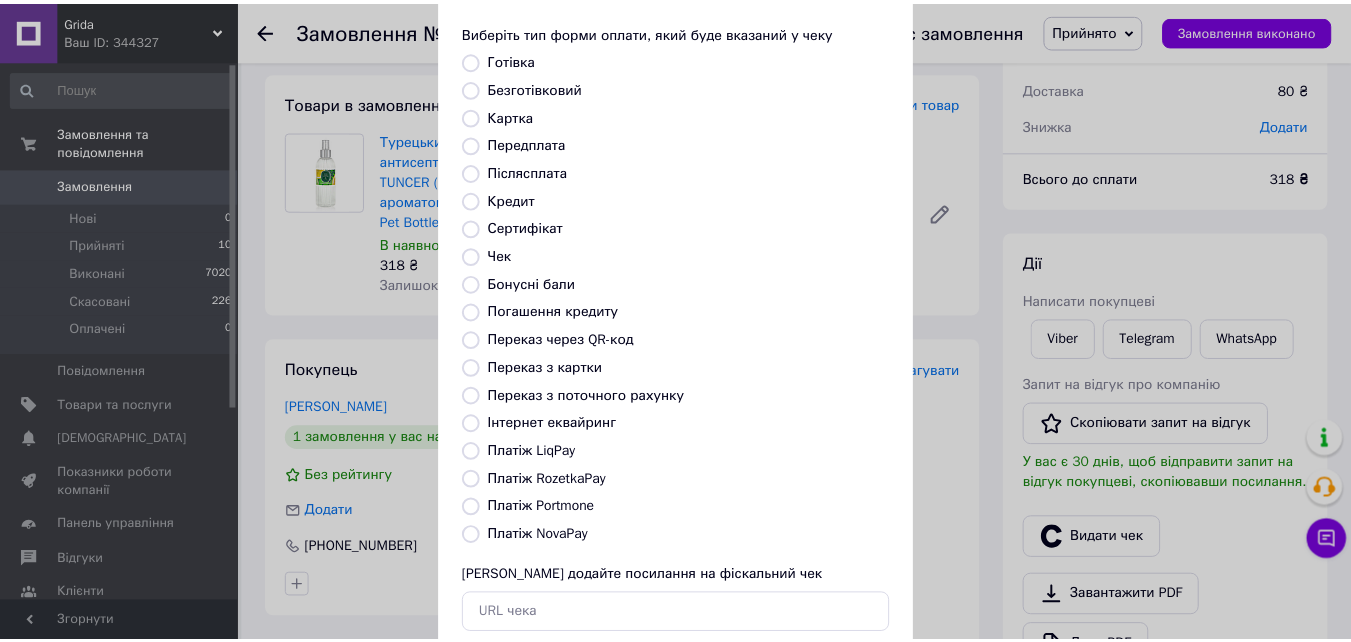 scroll, scrollTop: 217, scrollLeft: 0, axis: vertical 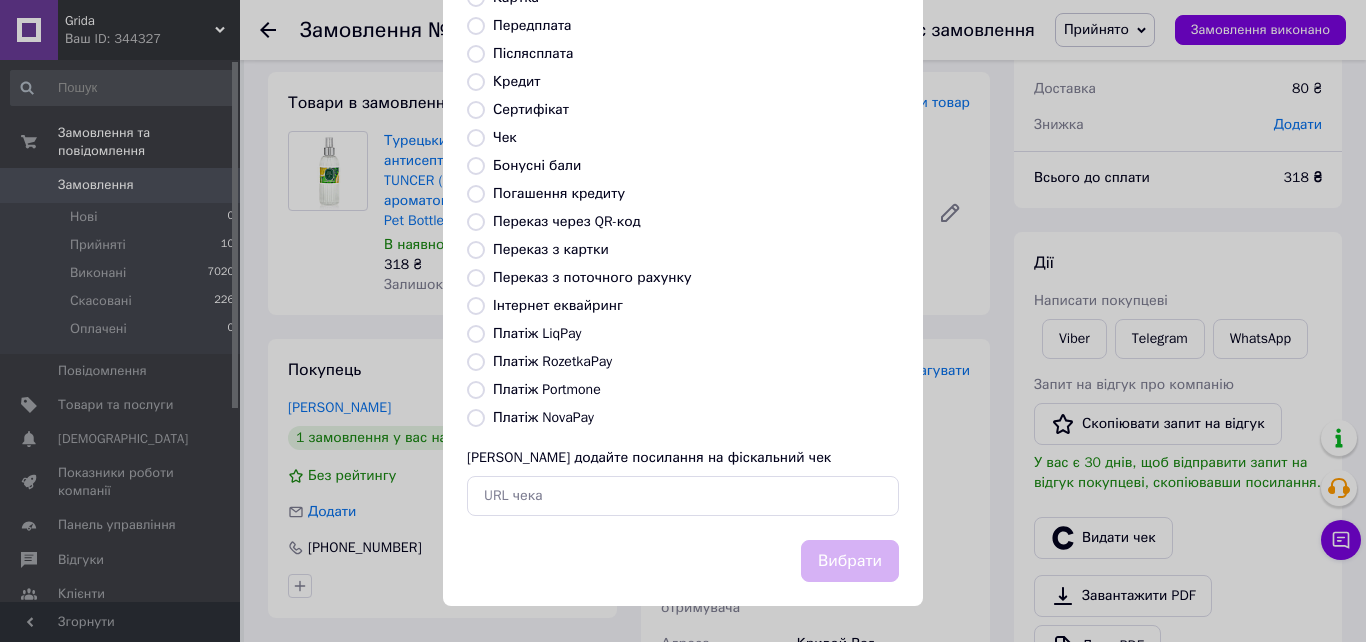 click on "Платіж NovaPay" at bounding box center [476, 418] 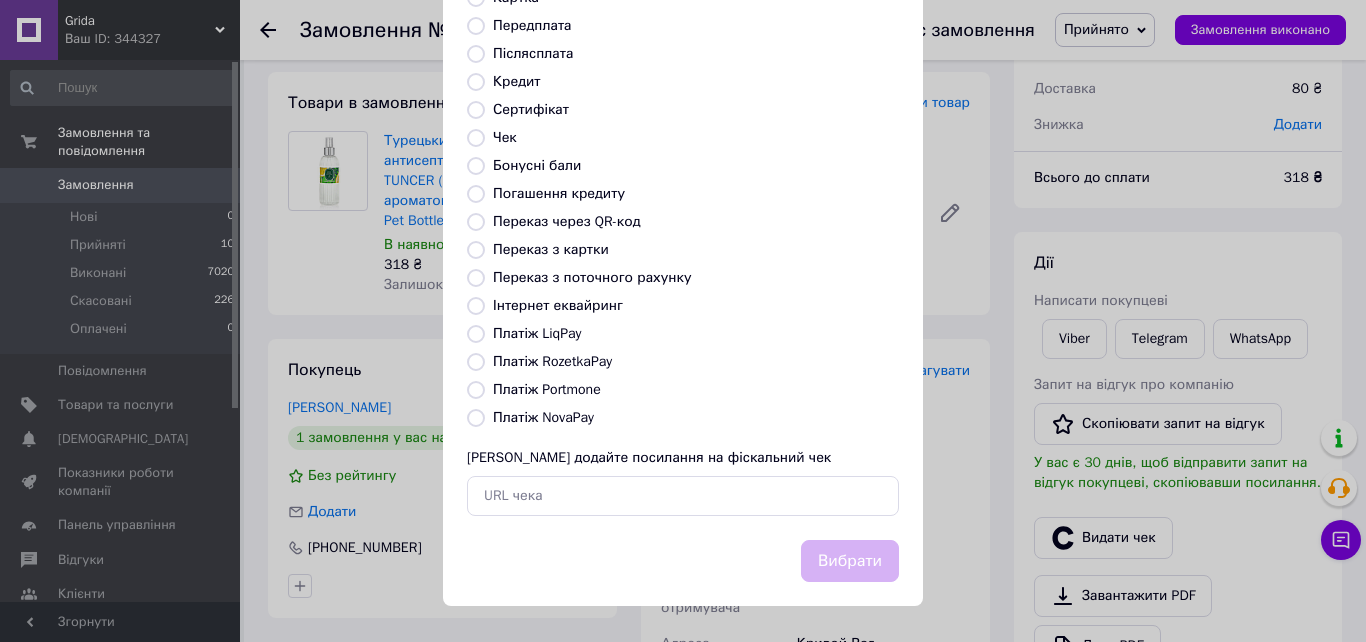 radio on "true" 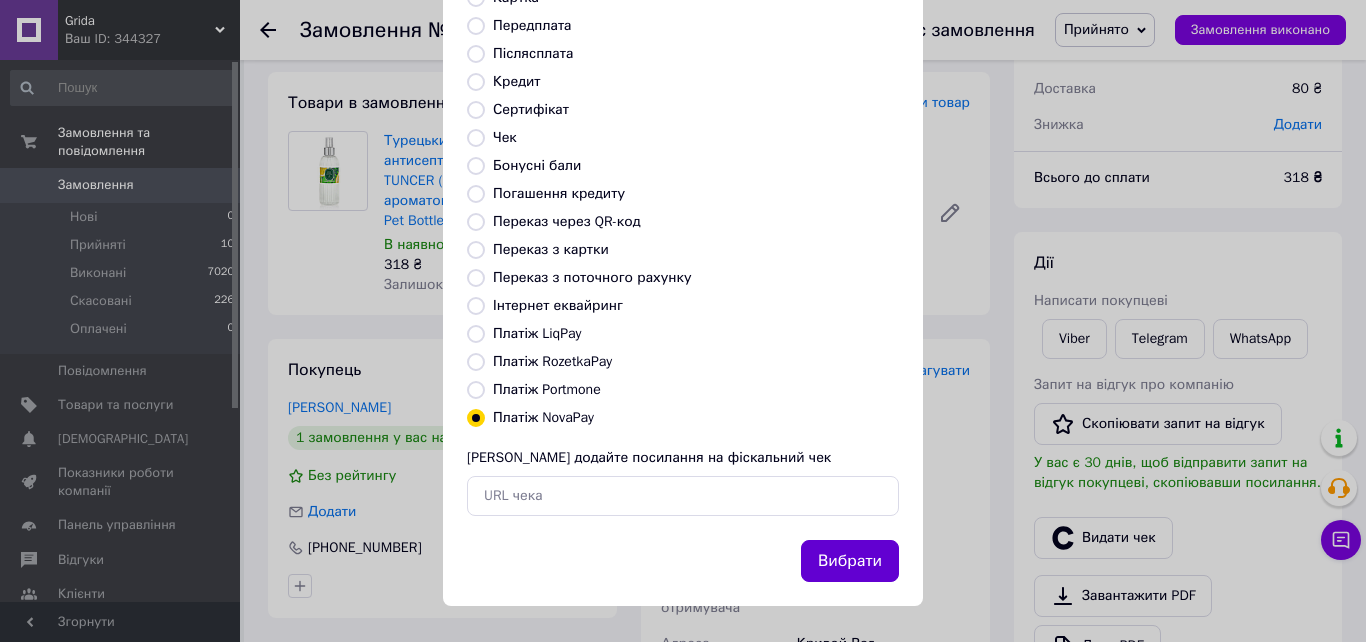 click on "Вибрати" at bounding box center [850, 561] 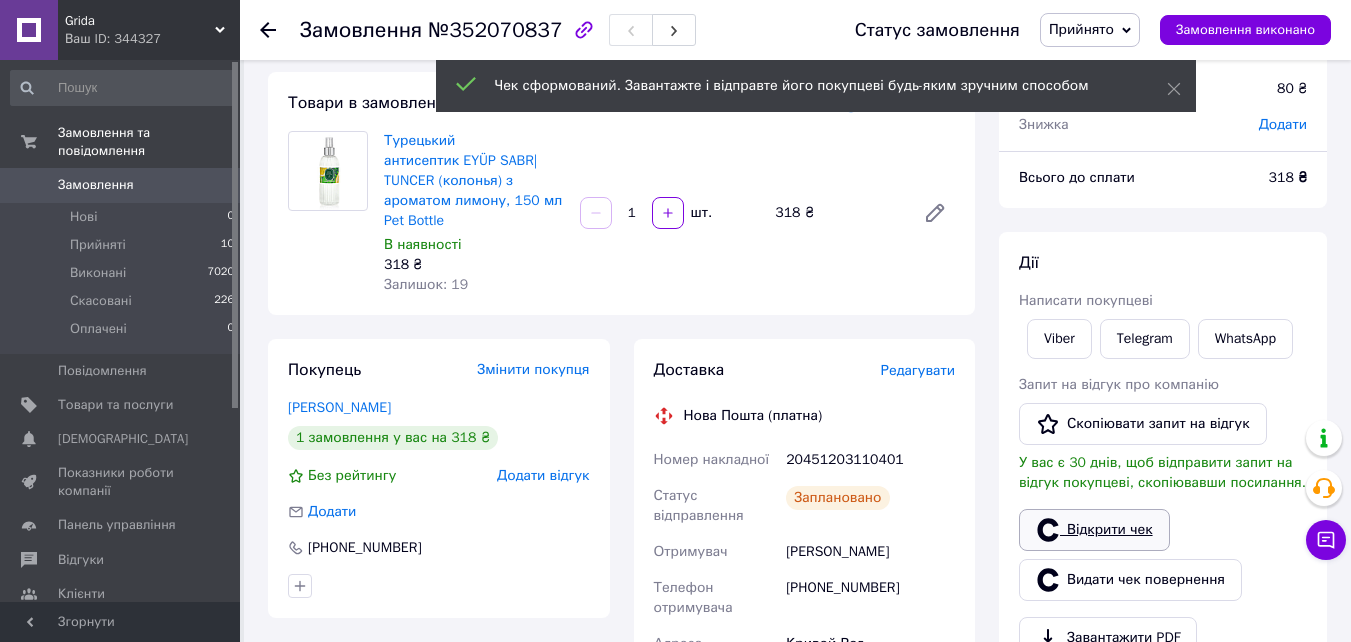 click on "Відкрити чек" at bounding box center (1094, 530) 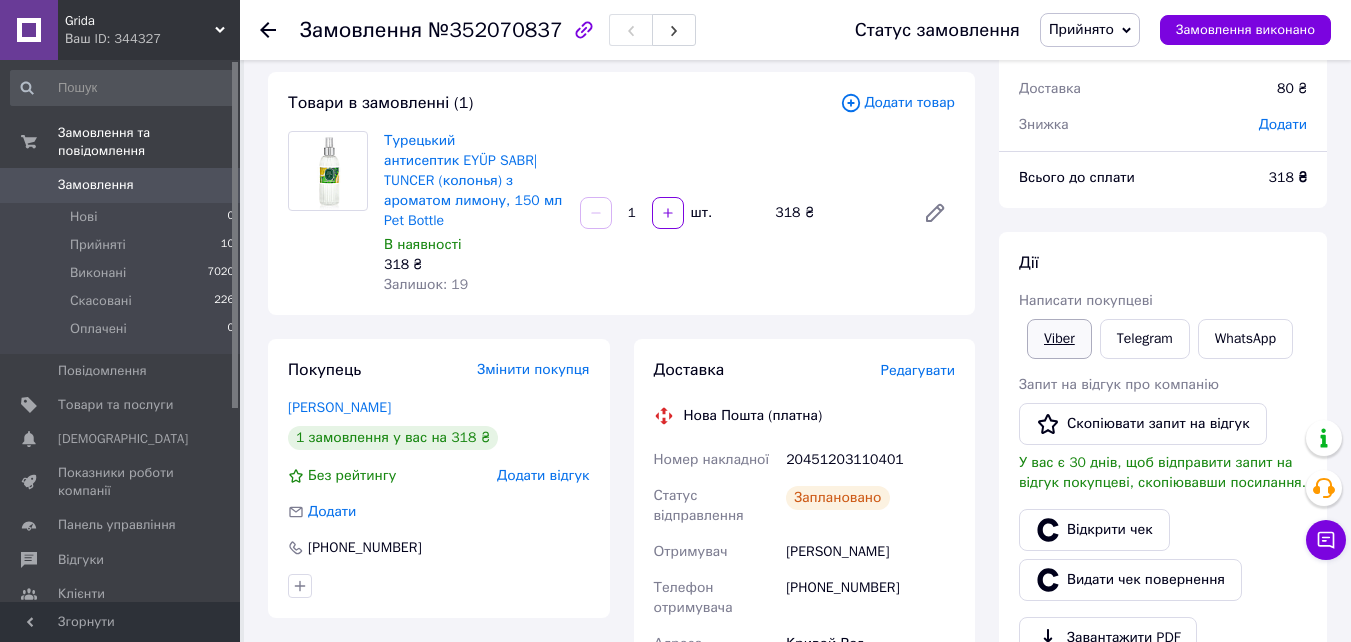 click on "Viber" at bounding box center (1059, 339) 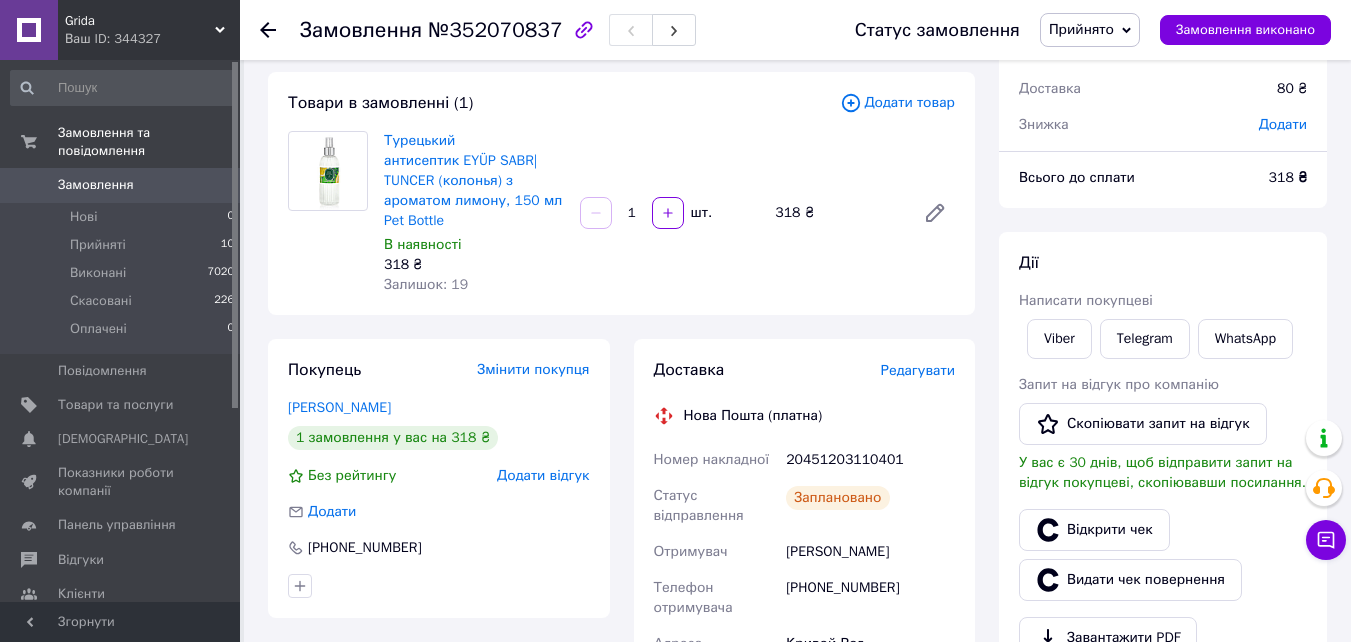click on "Grida" at bounding box center (140, 21) 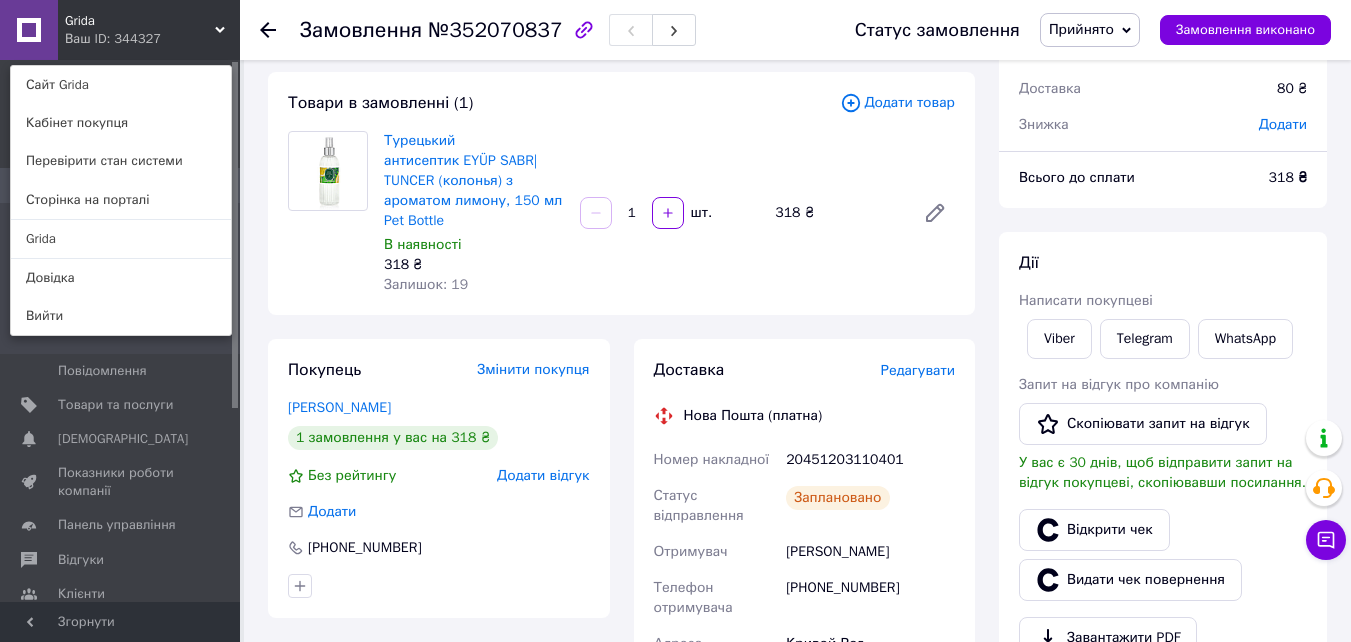 click at bounding box center [280, 30] 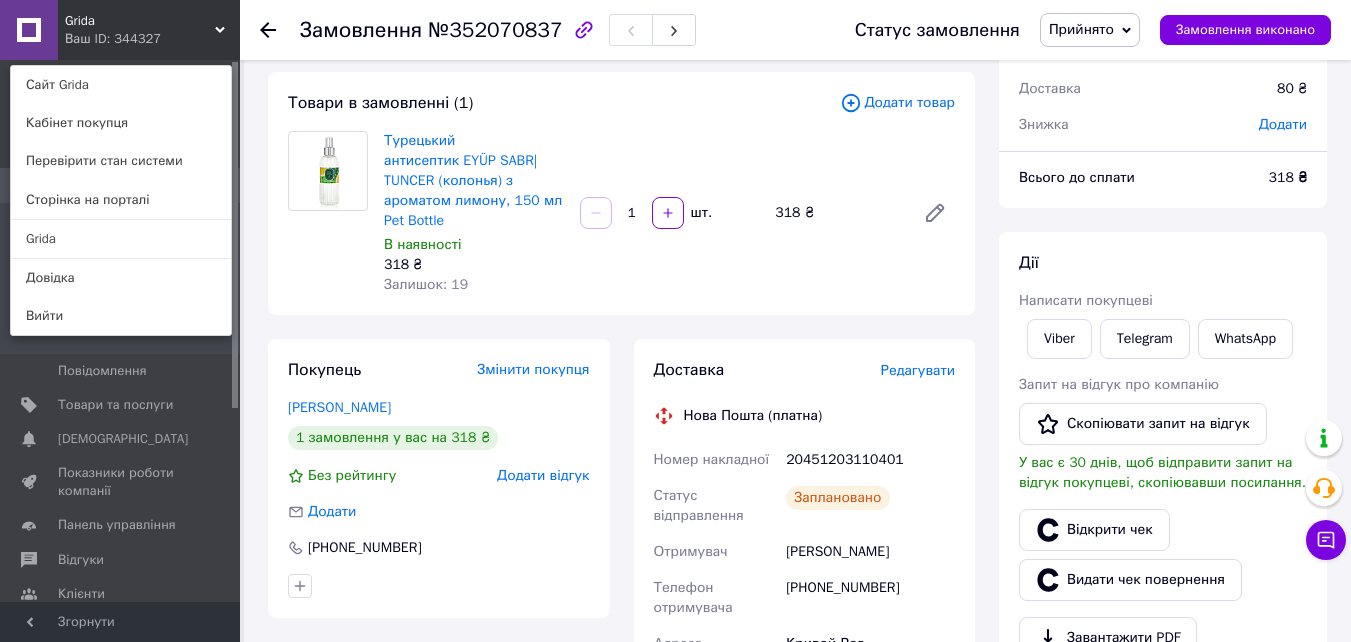 click on "Сайт Grida" at bounding box center (121, 85) 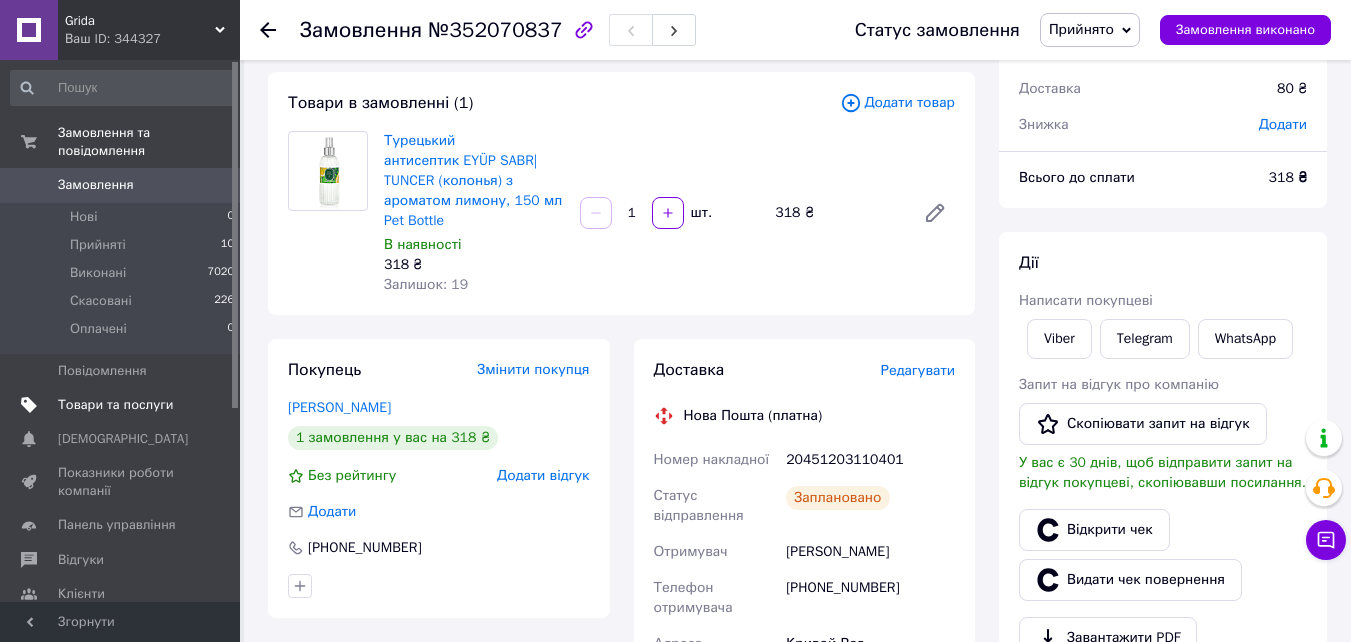 click on "Товари та послуги" at bounding box center (115, 405) 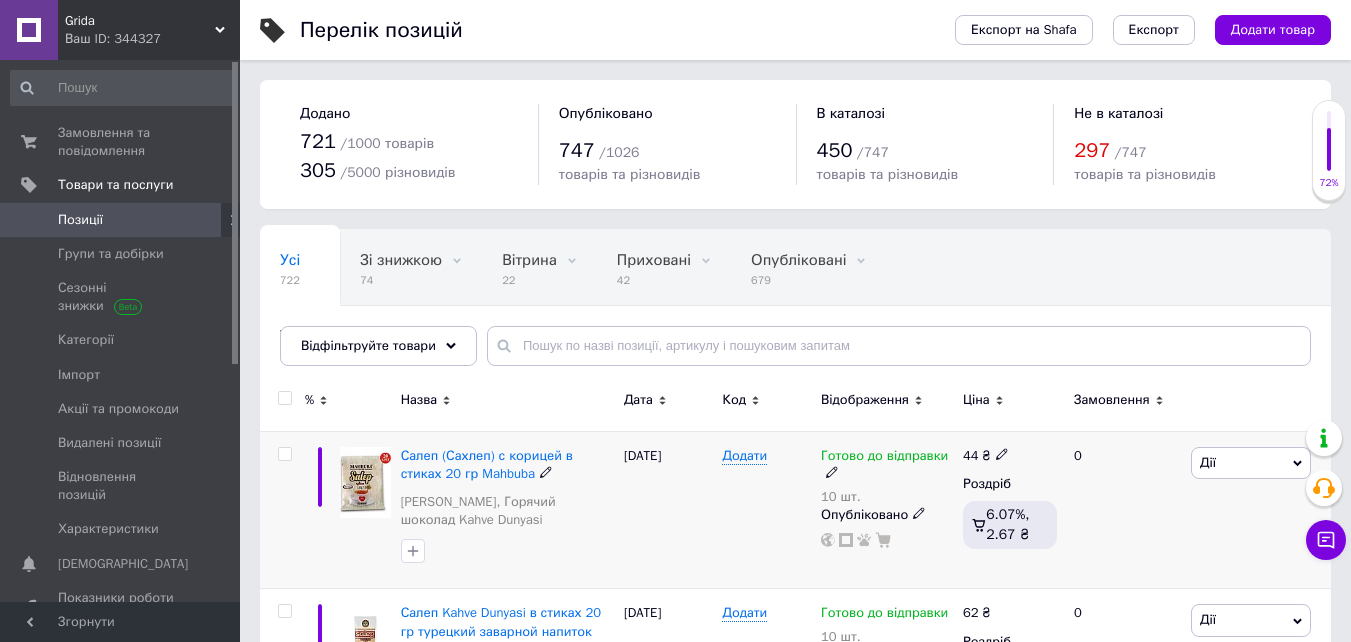 scroll, scrollTop: 100, scrollLeft: 0, axis: vertical 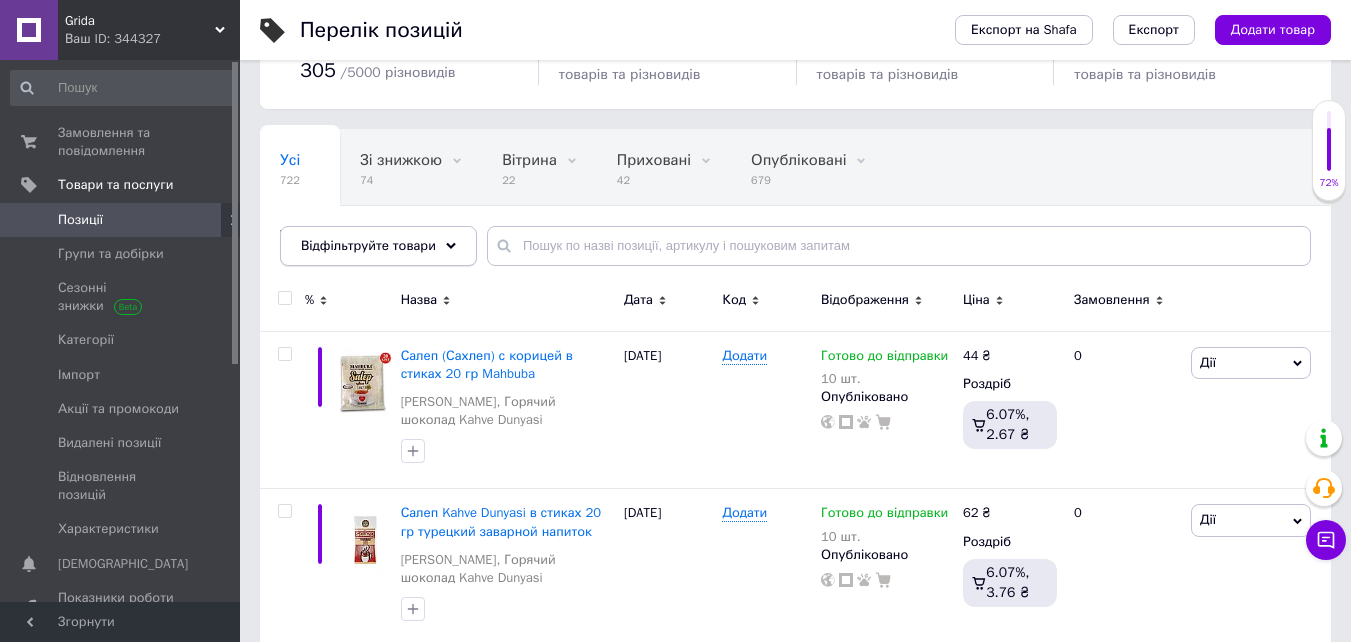 click 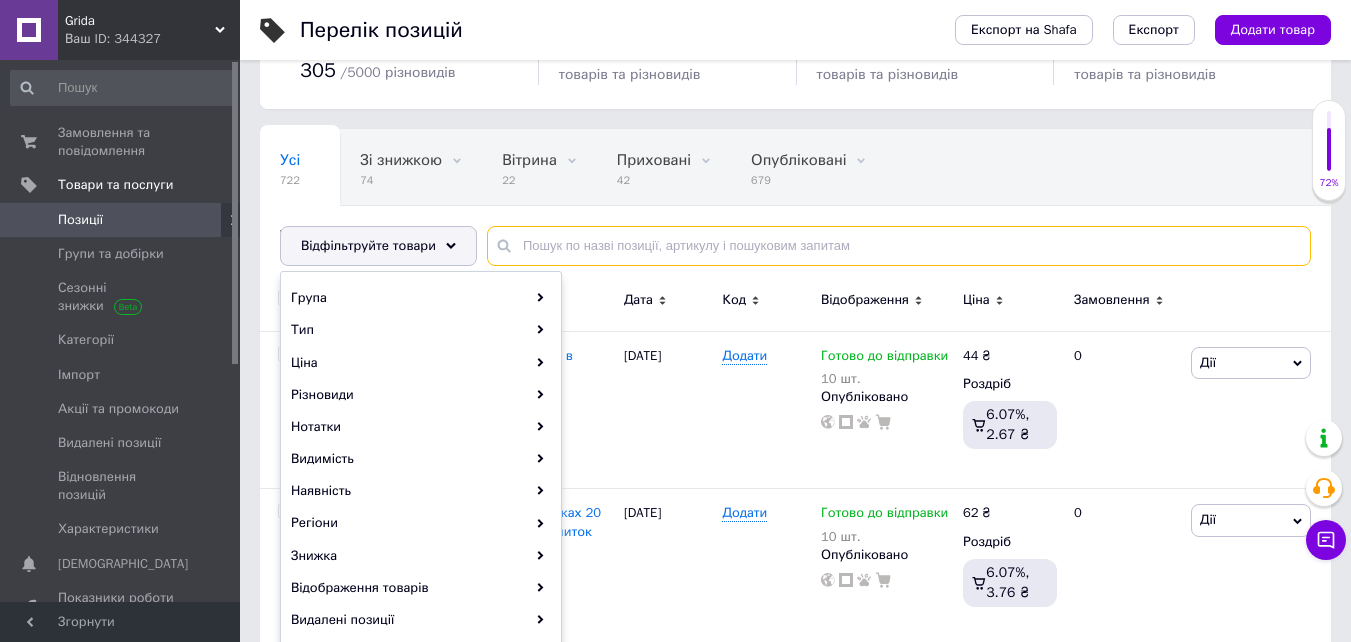 click at bounding box center [899, 246] 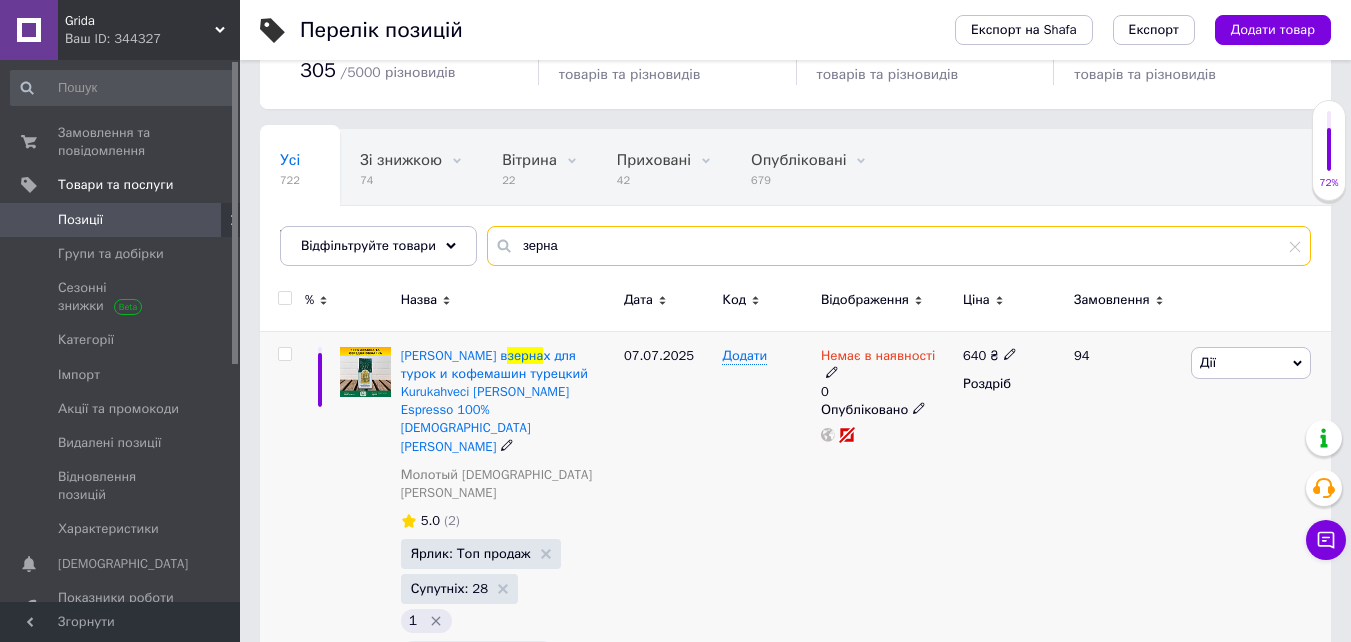 type on "зерна" 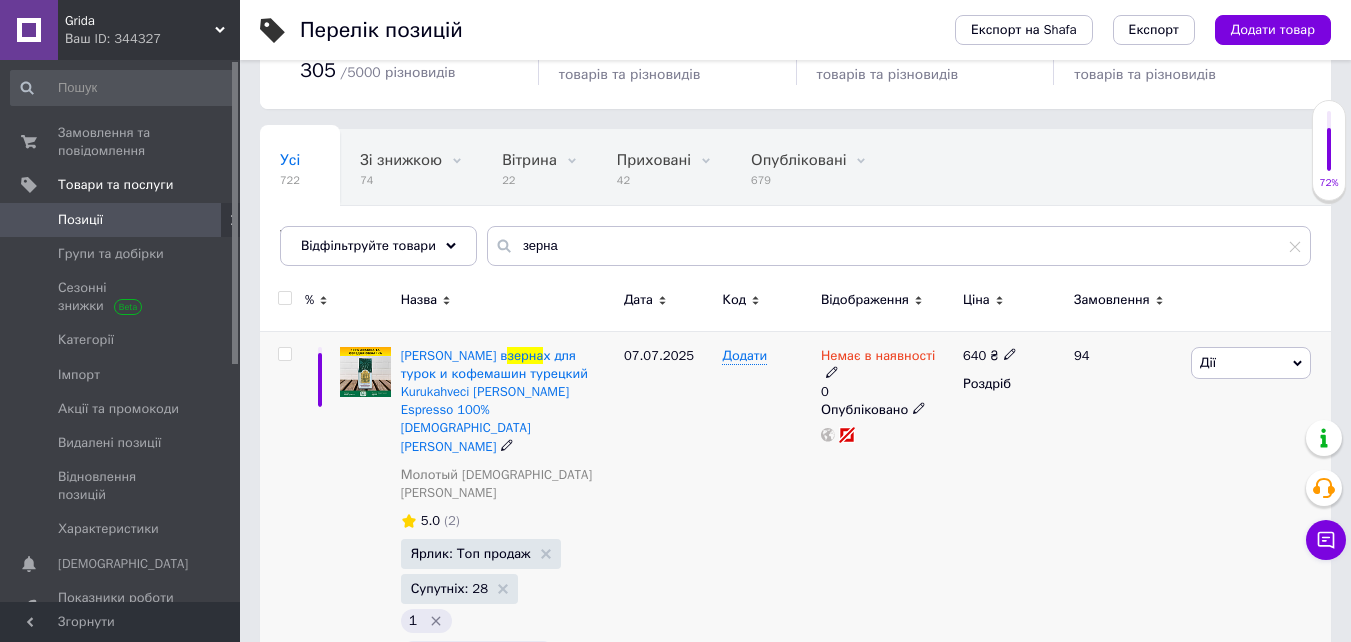 click 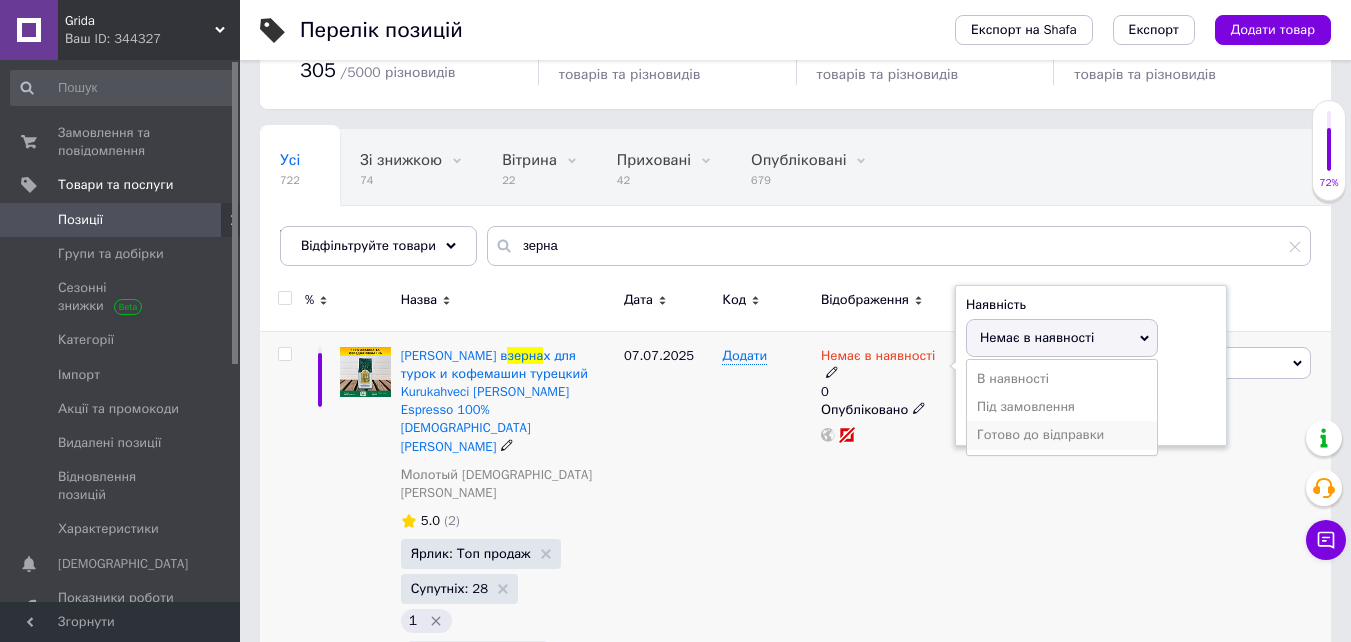 click on "Готово до відправки" at bounding box center (1062, 435) 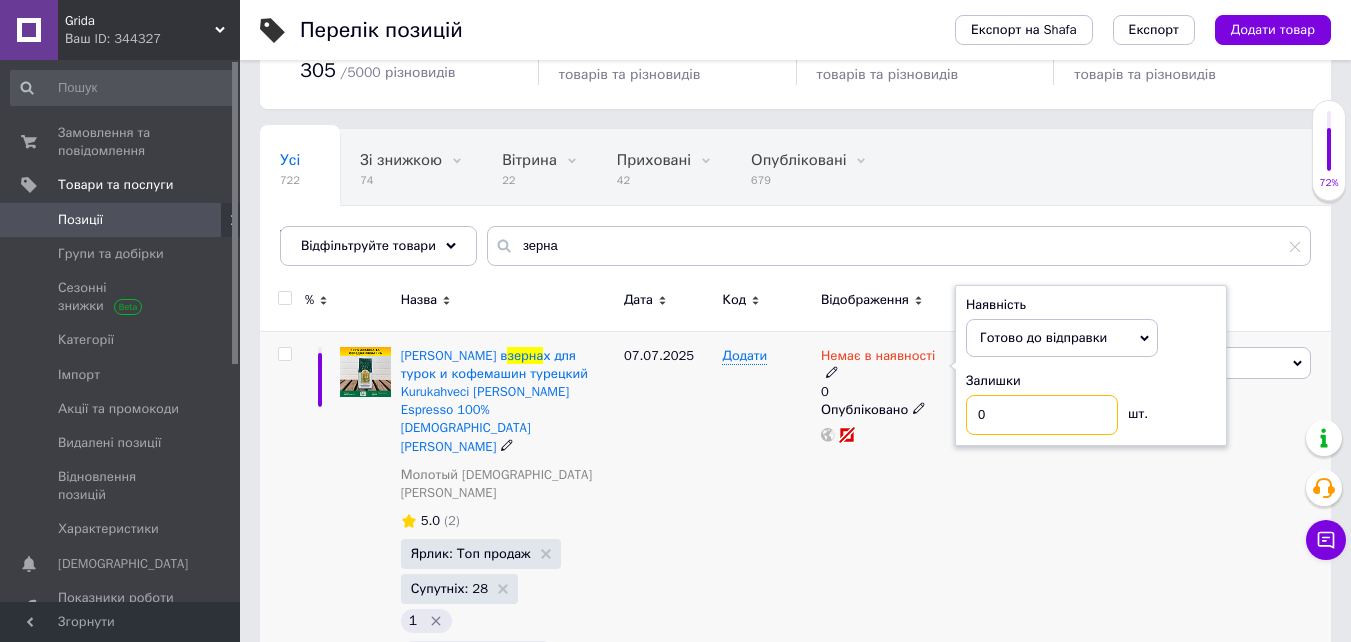 drag, startPoint x: 1014, startPoint y: 417, endPoint x: 973, endPoint y: 407, distance: 42.201897 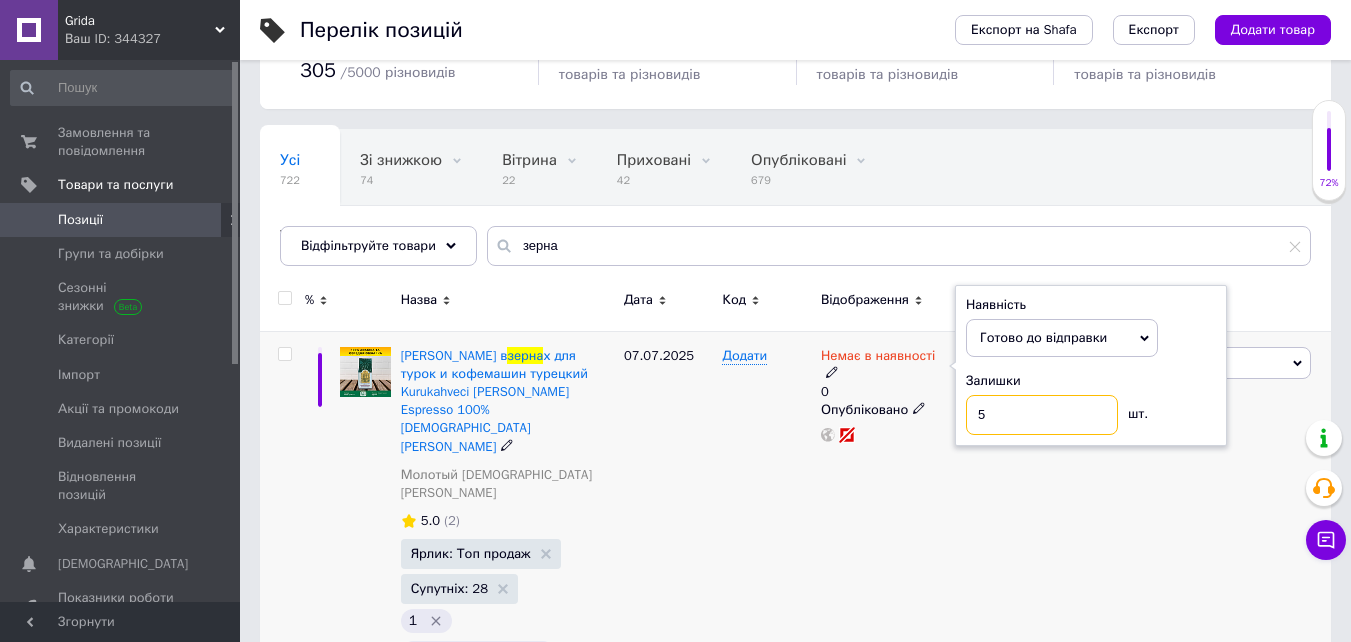 type on "5" 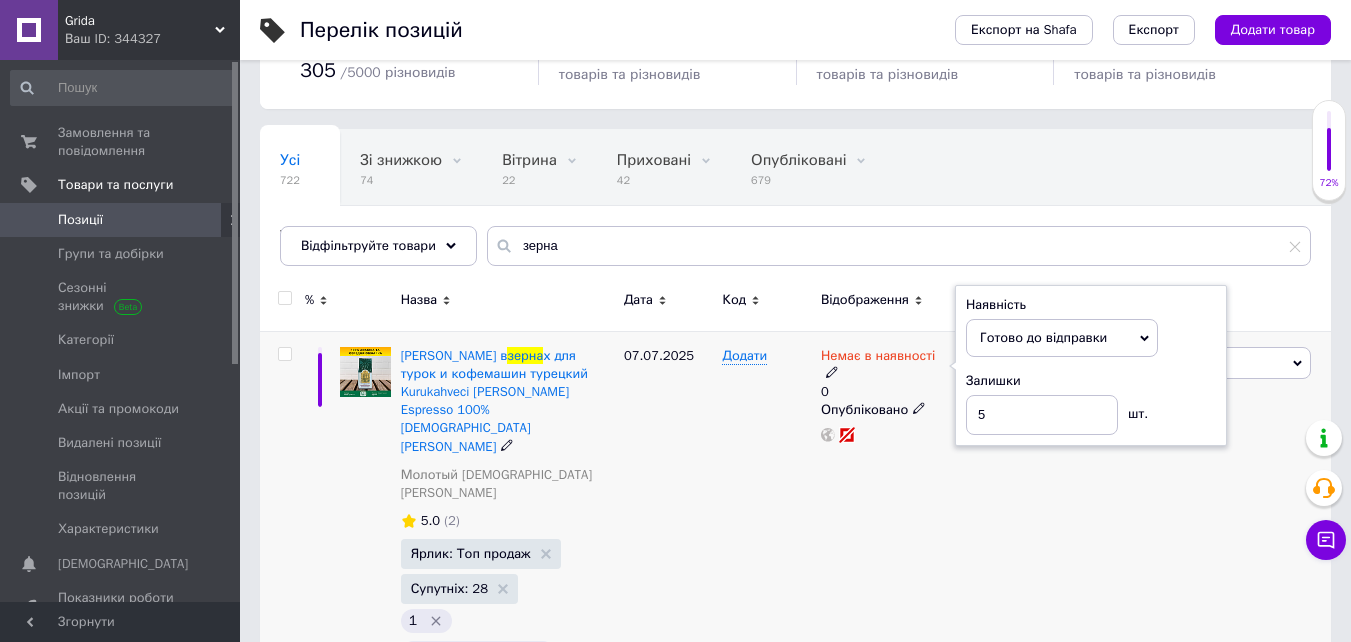 click on "Немає в наявності 0 Наявність [PERSON_NAME] до відправки В наявності Немає в наявності Під замовлення Залишки 5 шт. Опубліковано" at bounding box center [887, 568] 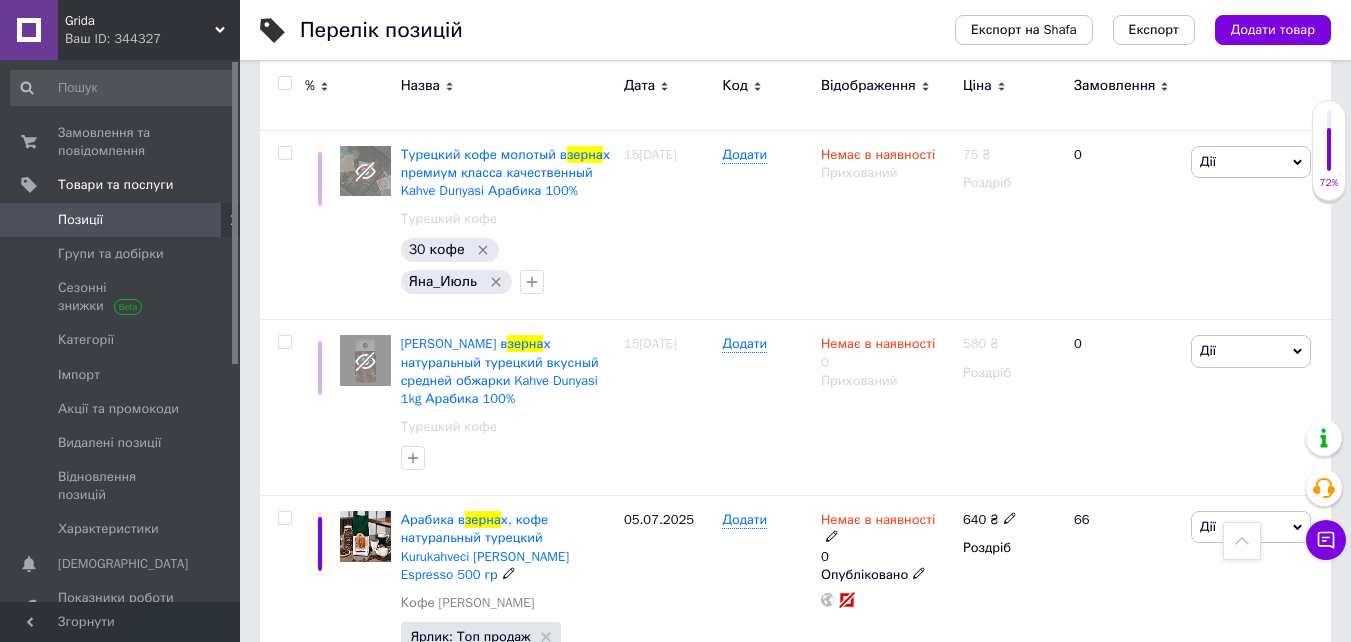 scroll, scrollTop: 1800, scrollLeft: 0, axis: vertical 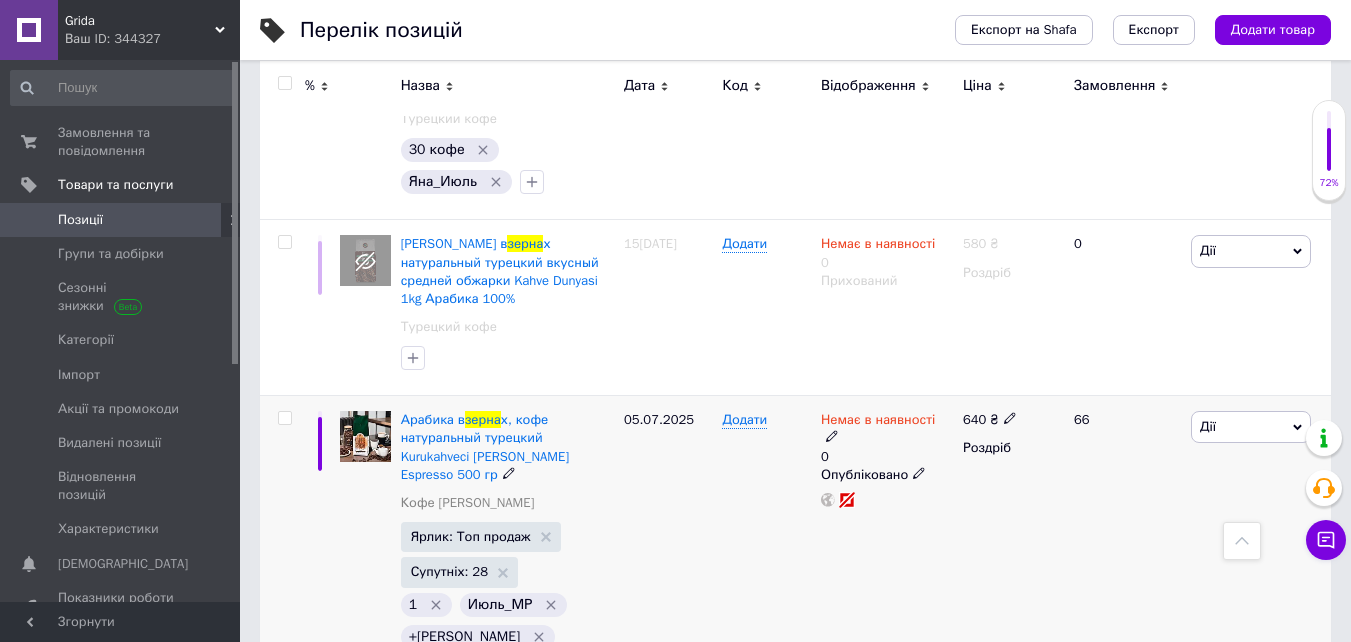 click 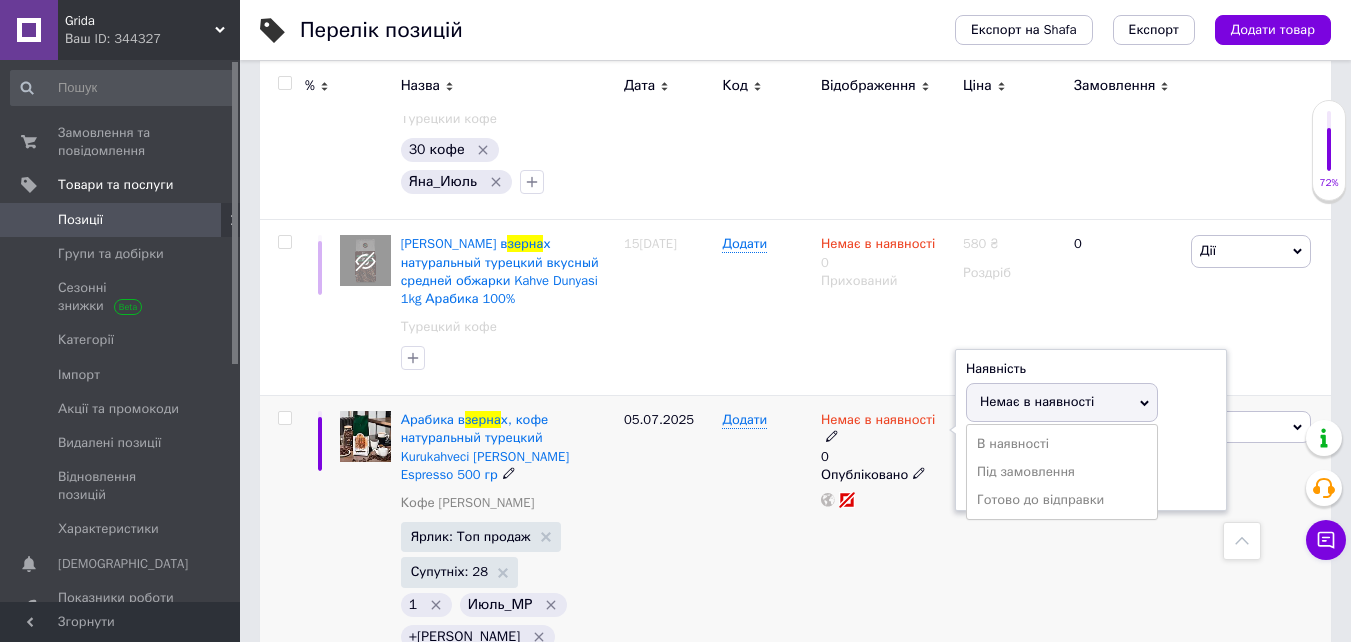 click on "Готово до відправки" at bounding box center [1062, 500] 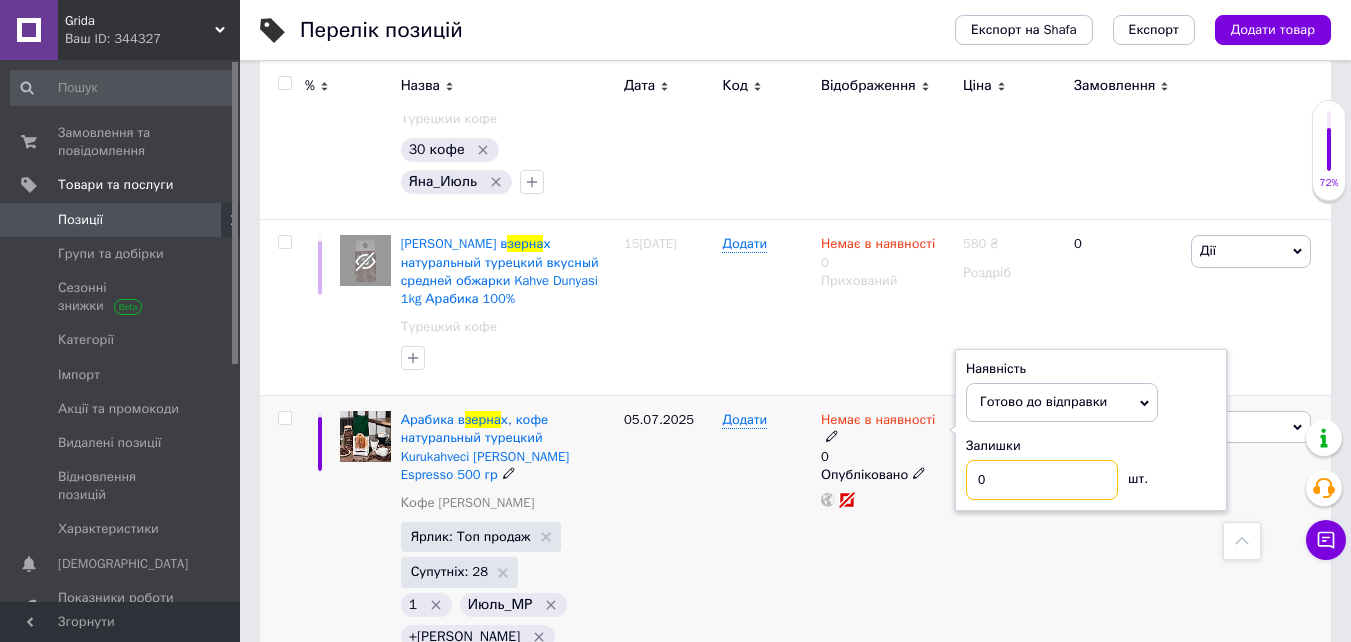 drag, startPoint x: 1031, startPoint y: 387, endPoint x: 982, endPoint y: 379, distance: 49.648766 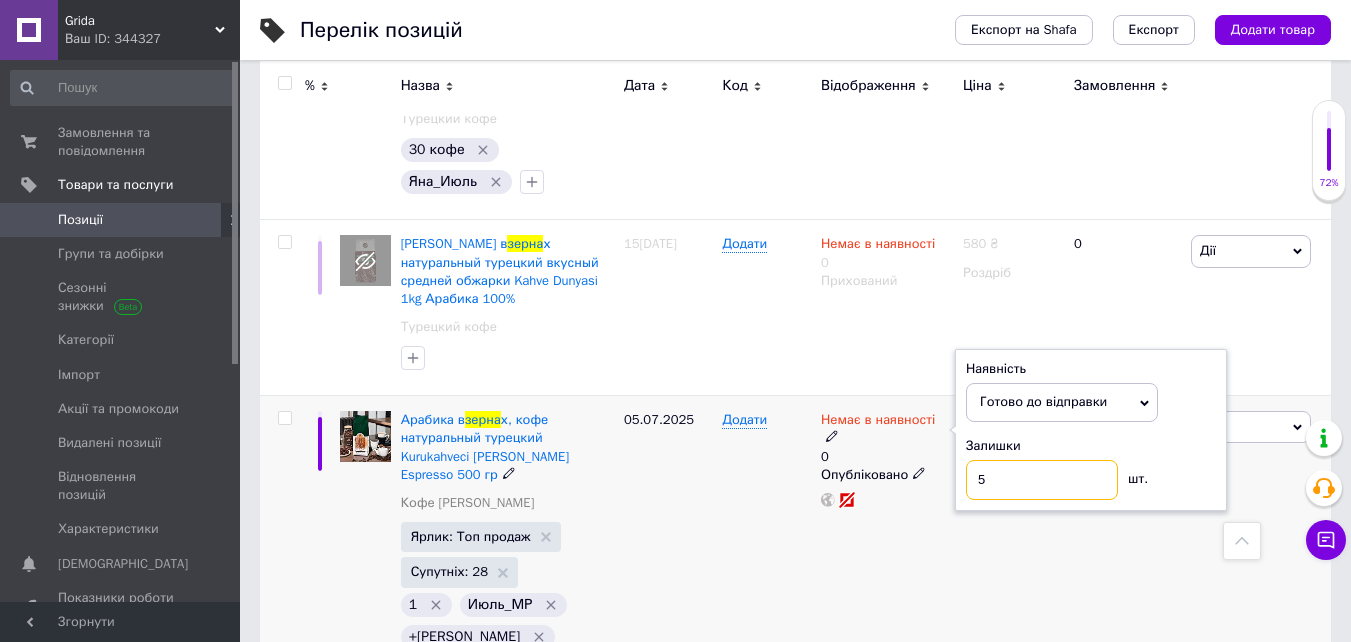 type on "5" 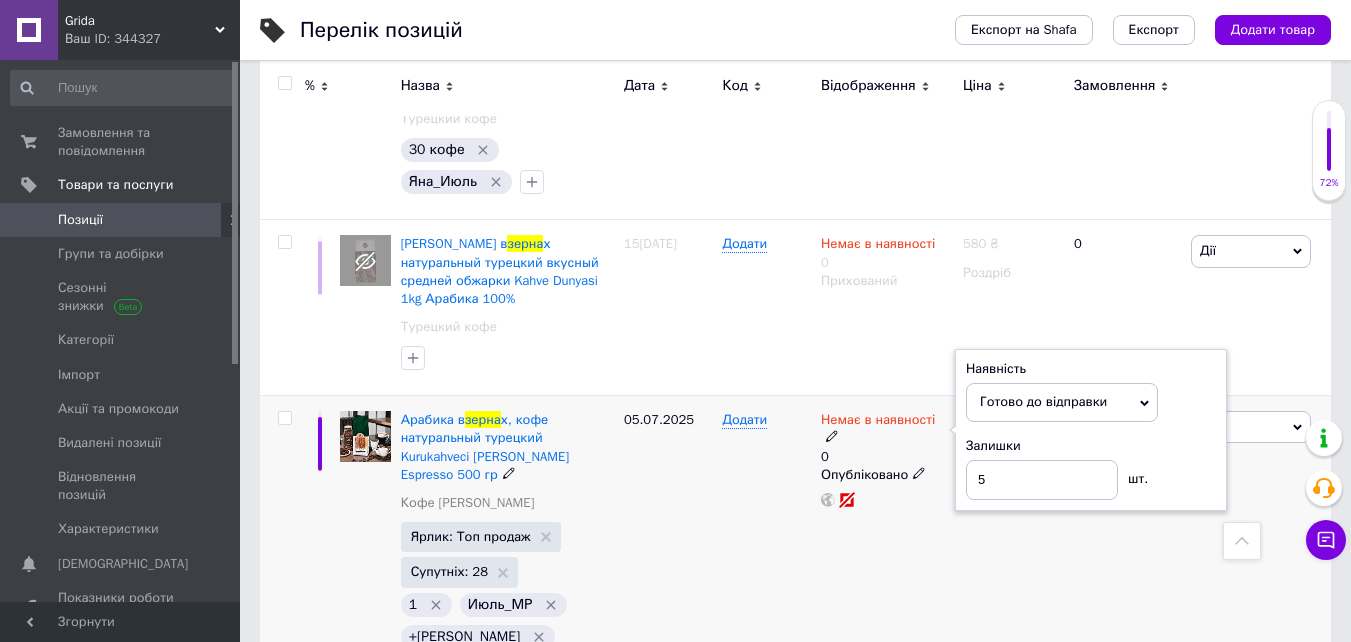click on "640   ₴ Роздріб" at bounding box center (1010, 583) 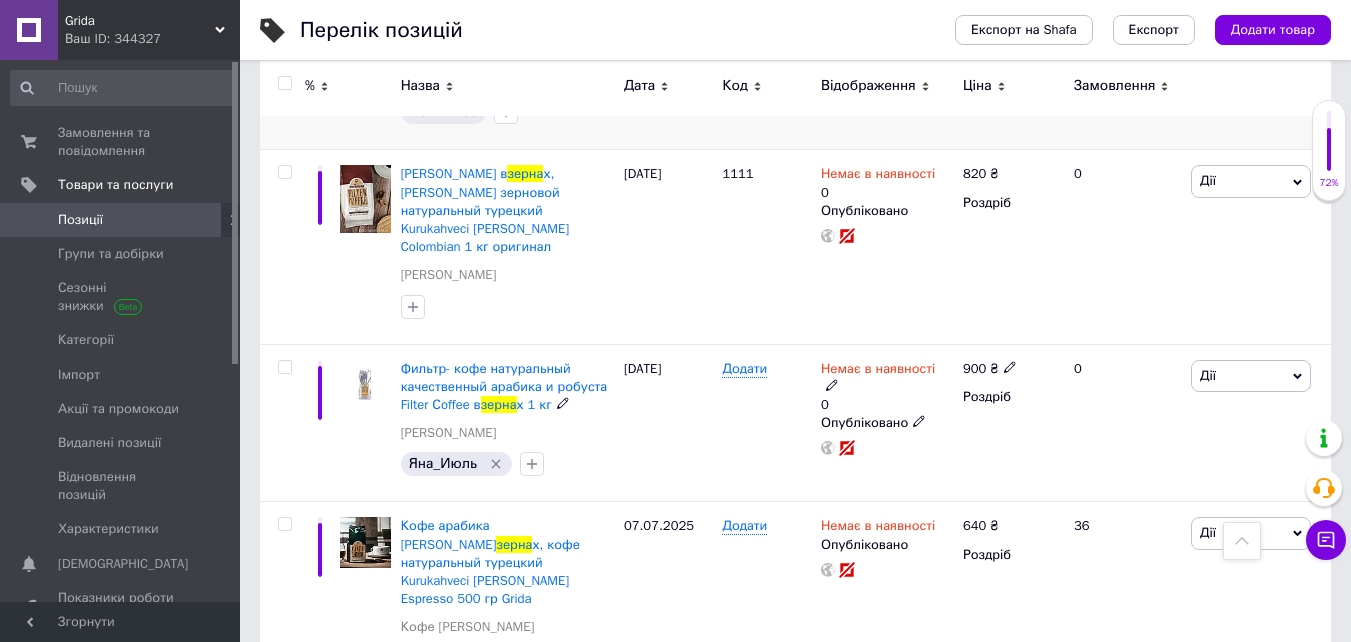scroll, scrollTop: 2800, scrollLeft: 0, axis: vertical 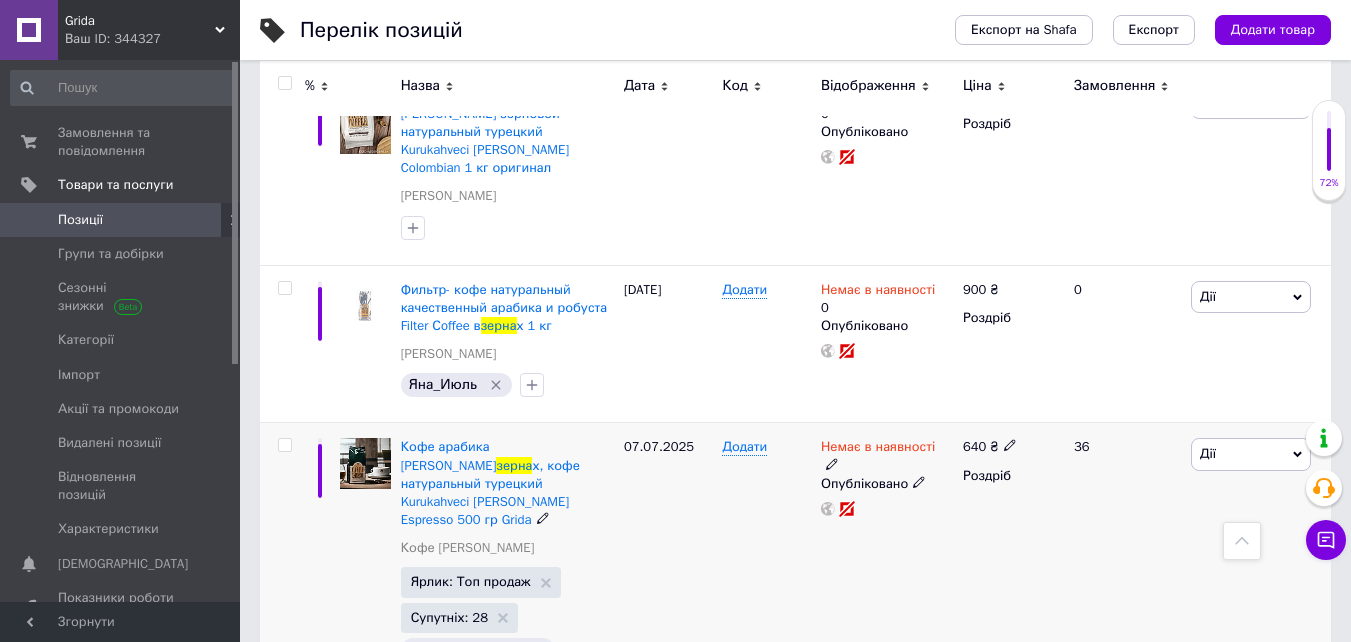 click 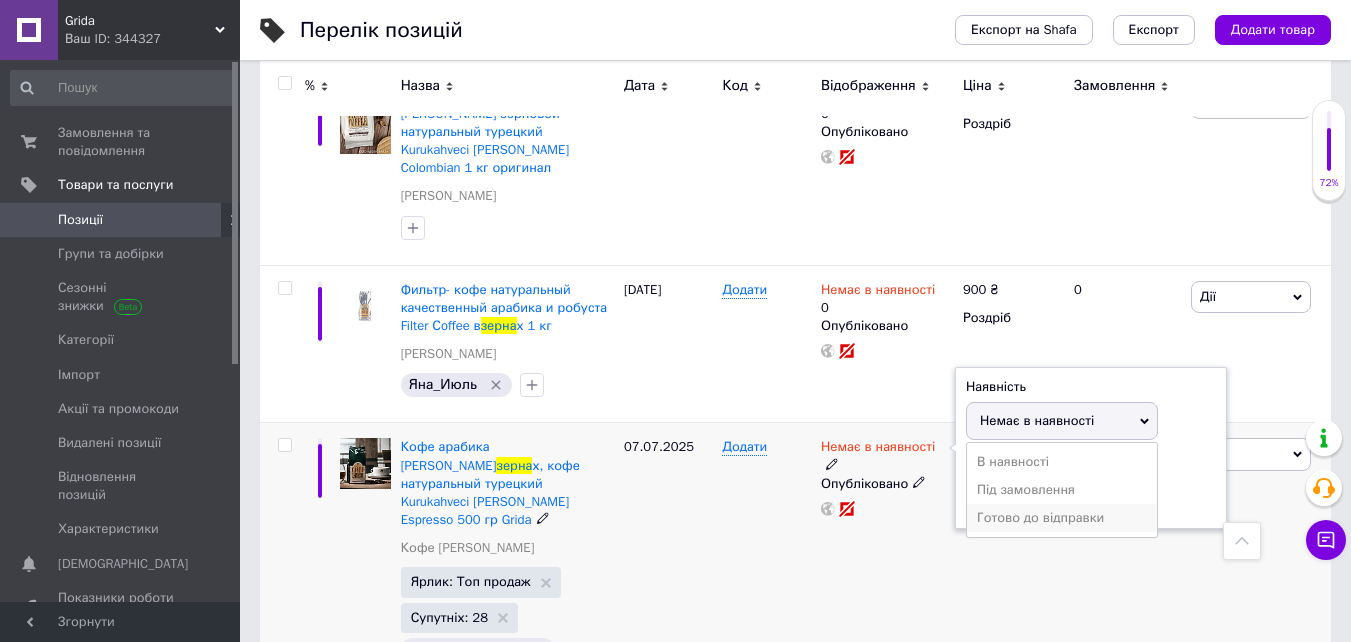 click on "Готово до відправки" at bounding box center (1062, 518) 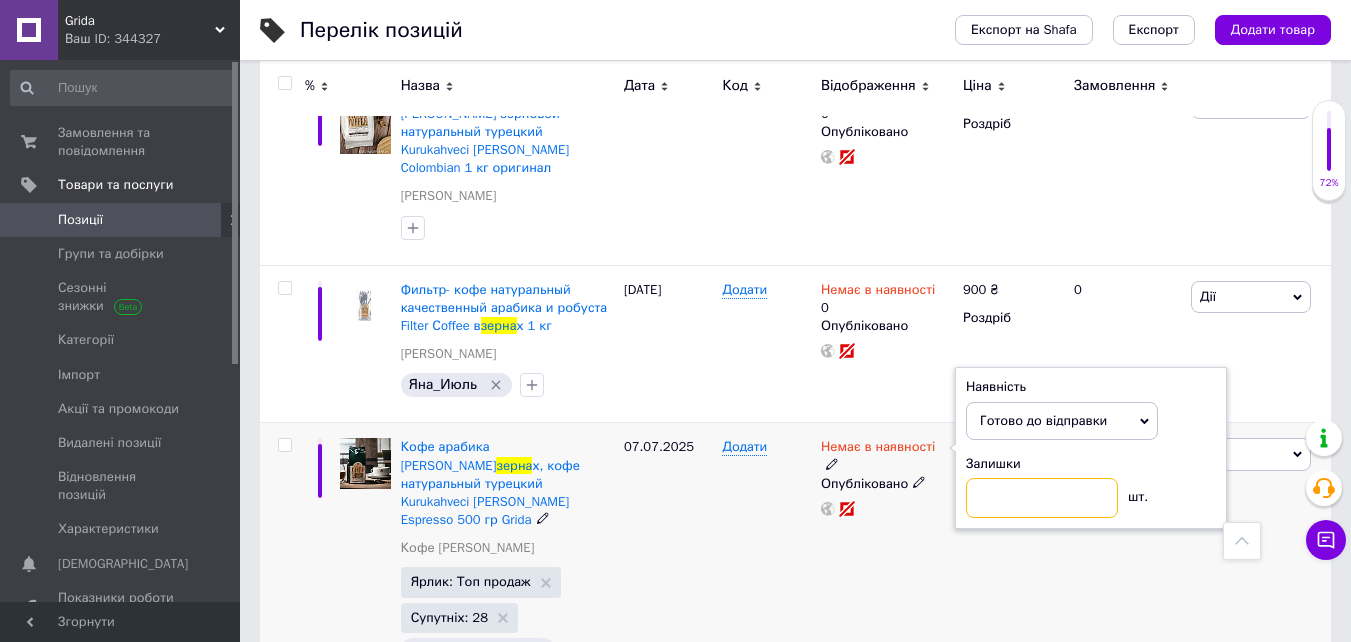 click at bounding box center (1042, 498) 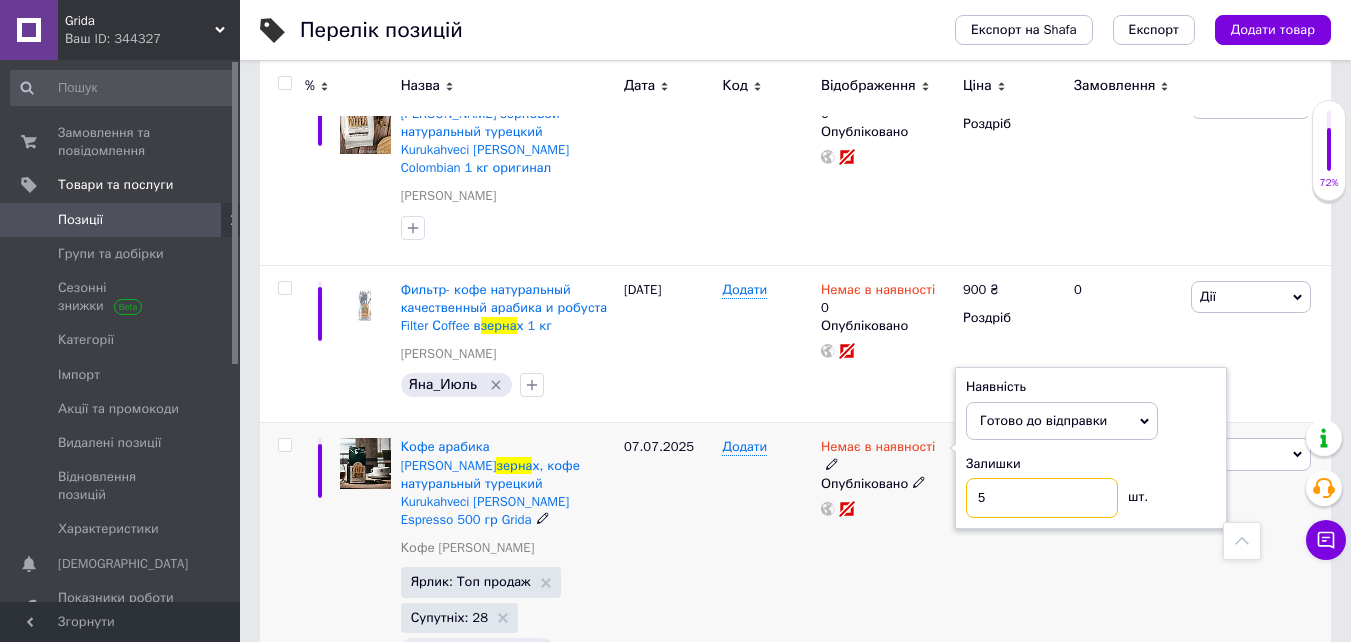 type on "5" 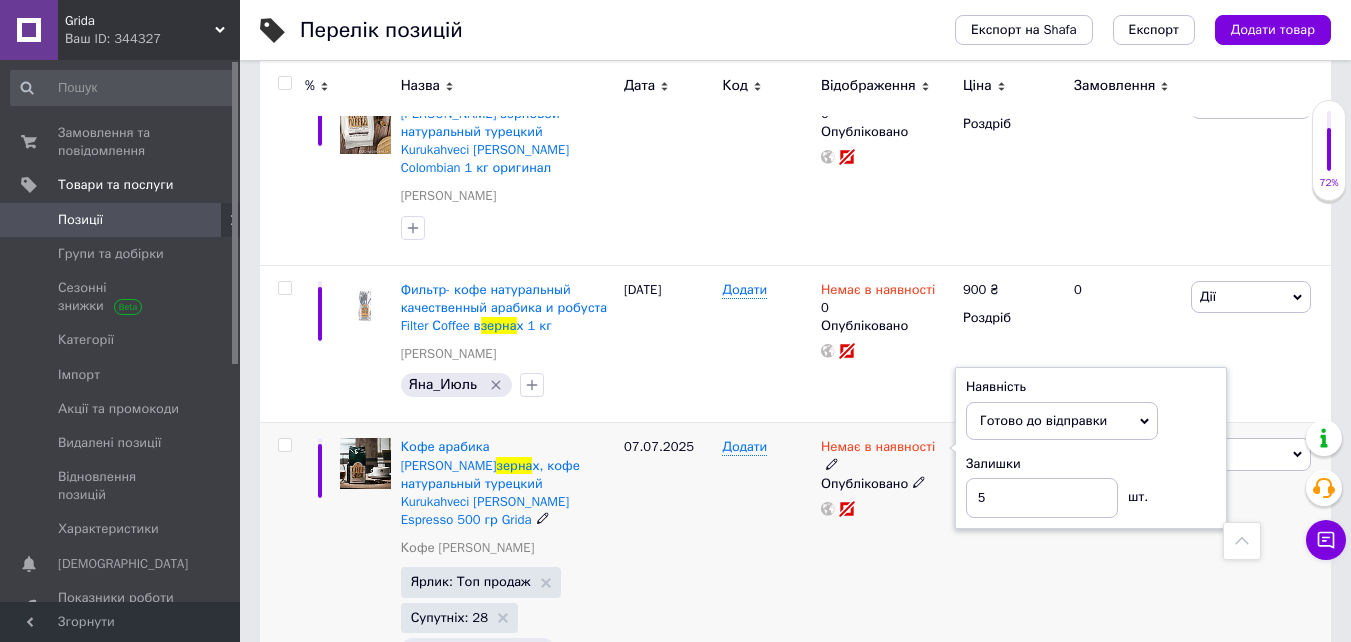 click on "640   ₴ Роздріб" at bounding box center (1010, 587) 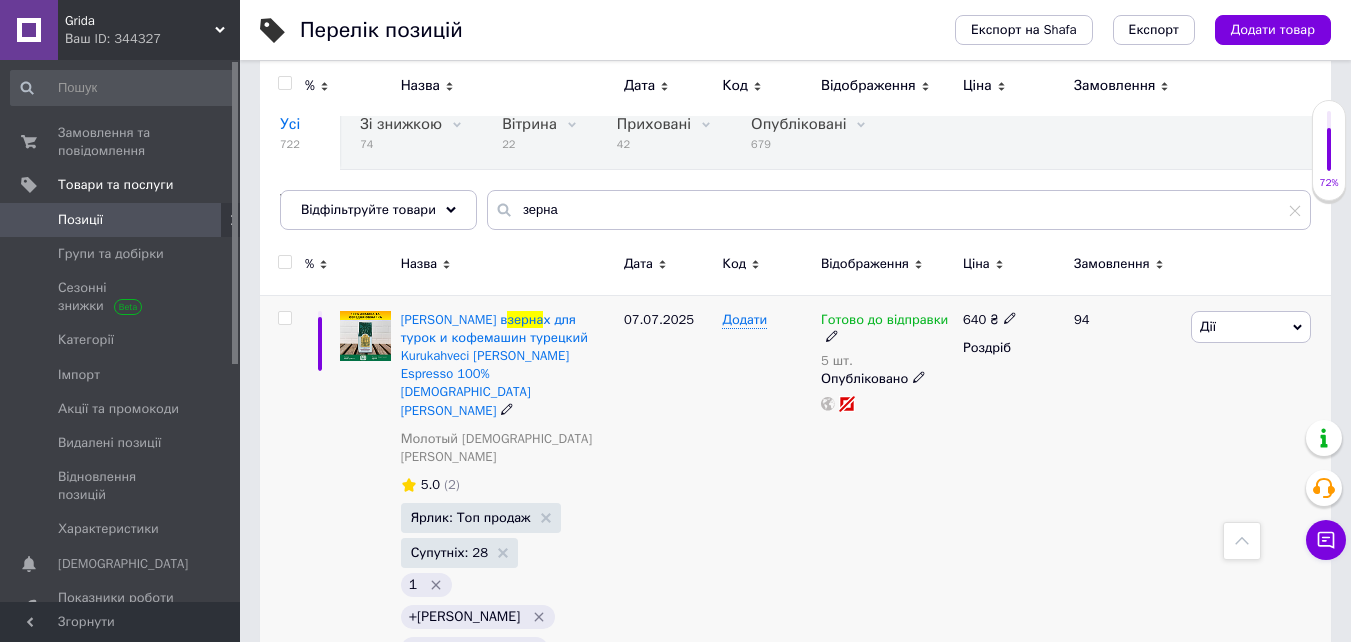 scroll, scrollTop: 0, scrollLeft: 0, axis: both 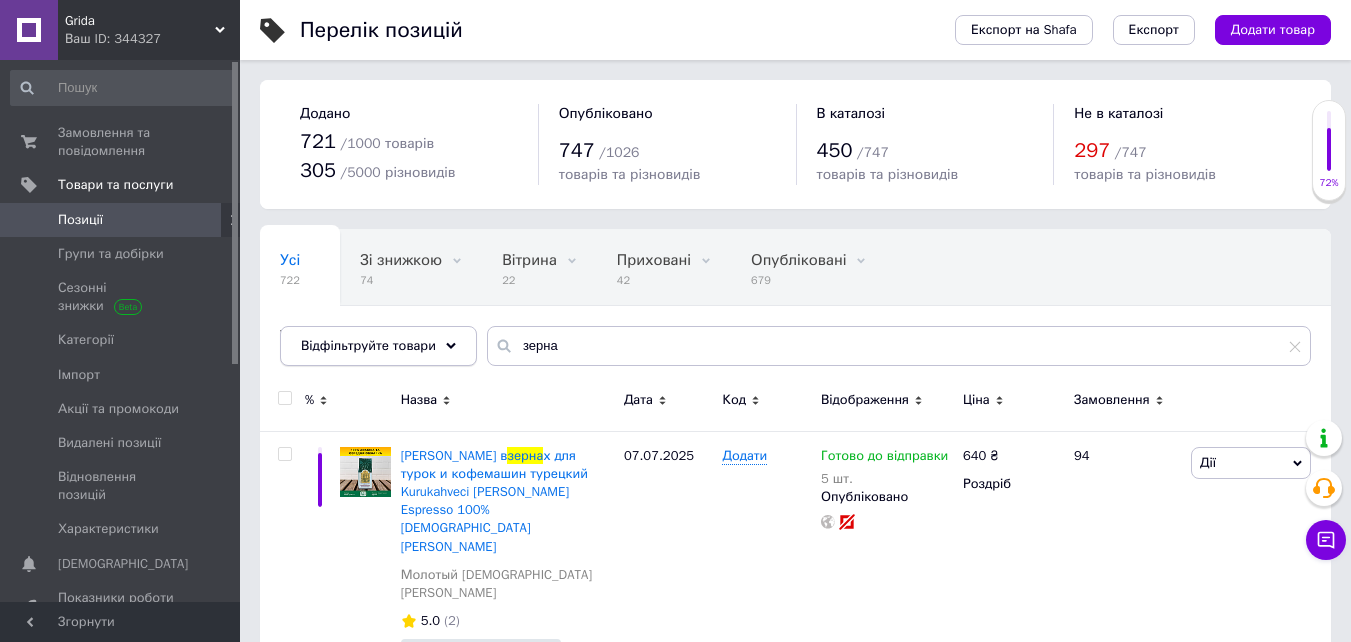 click on "Відфільтруйте товари" at bounding box center [378, 346] 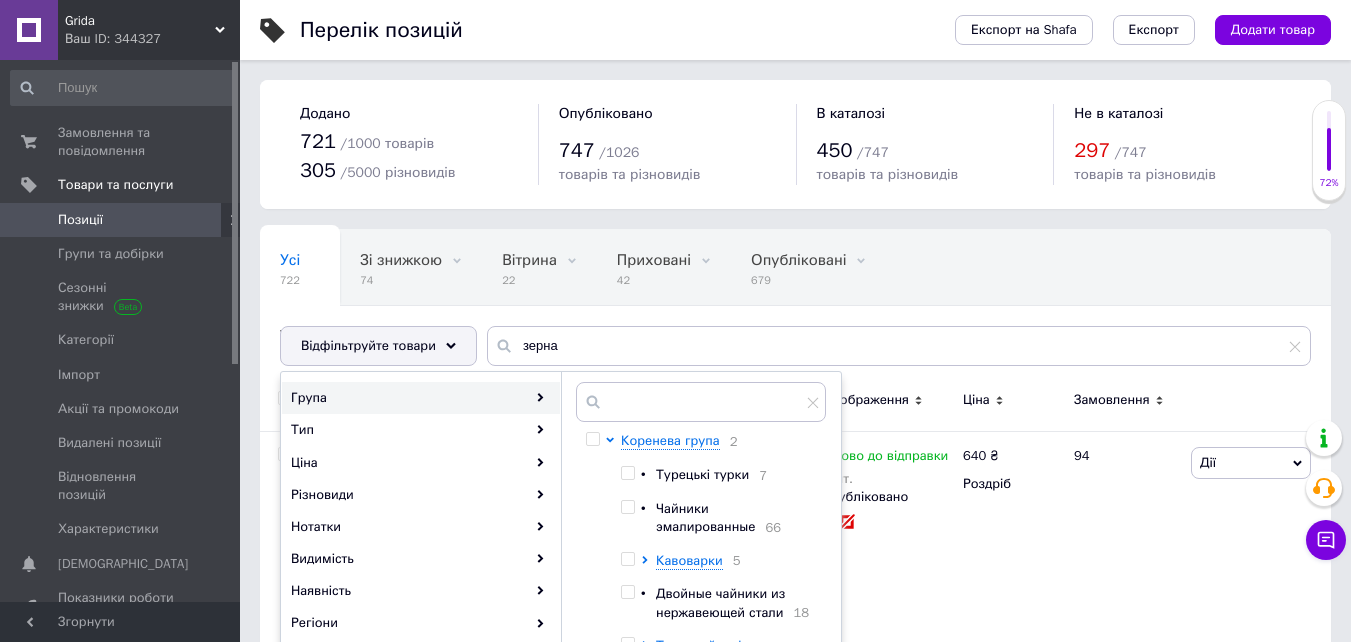 scroll, scrollTop: 200, scrollLeft: 0, axis: vertical 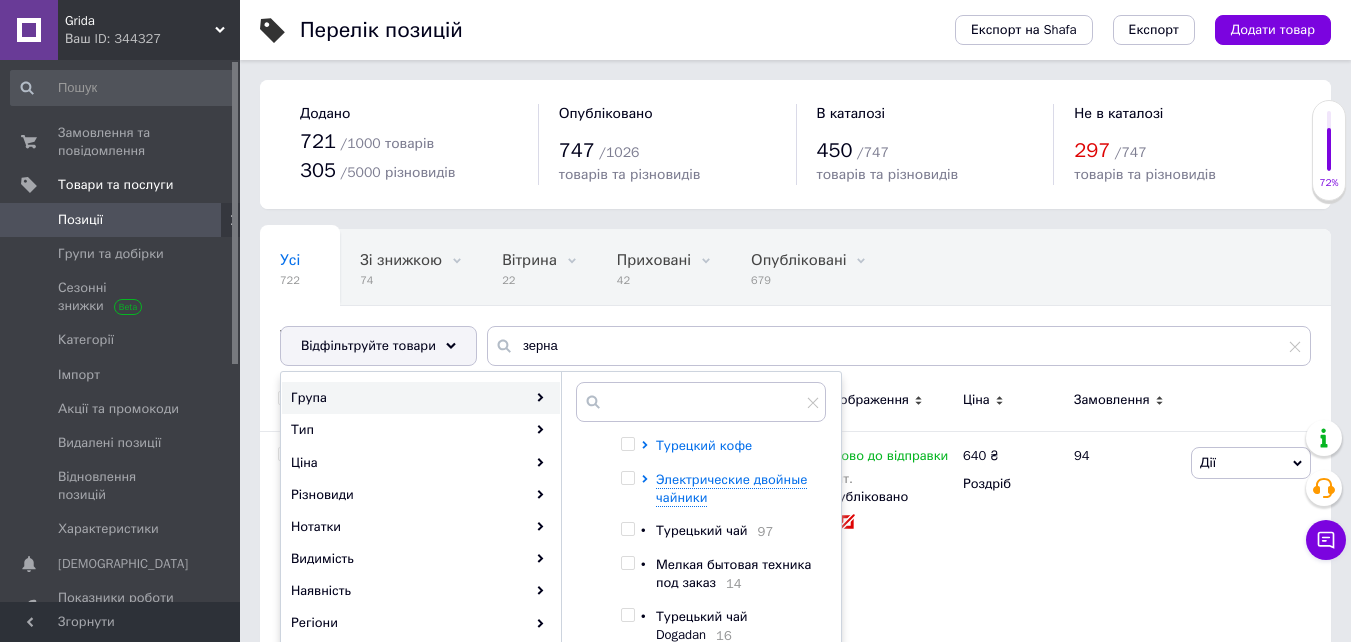 click on "Турецкий кофе" at bounding box center [704, 445] 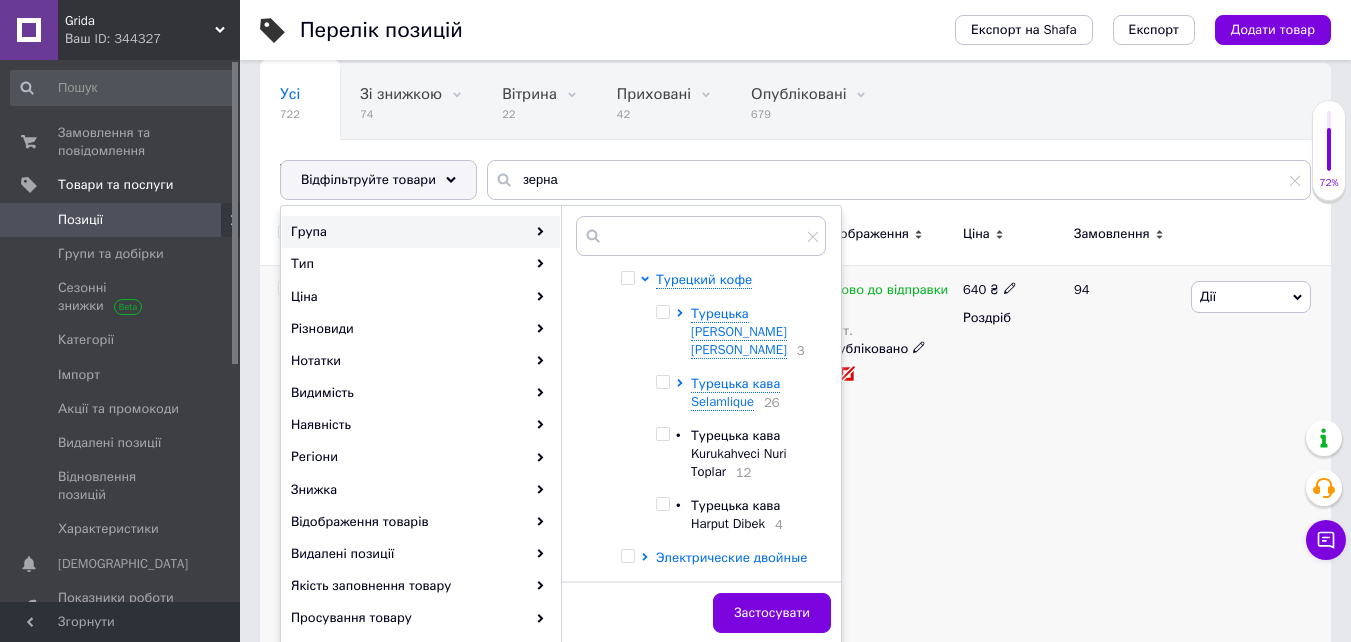 scroll, scrollTop: 300, scrollLeft: 0, axis: vertical 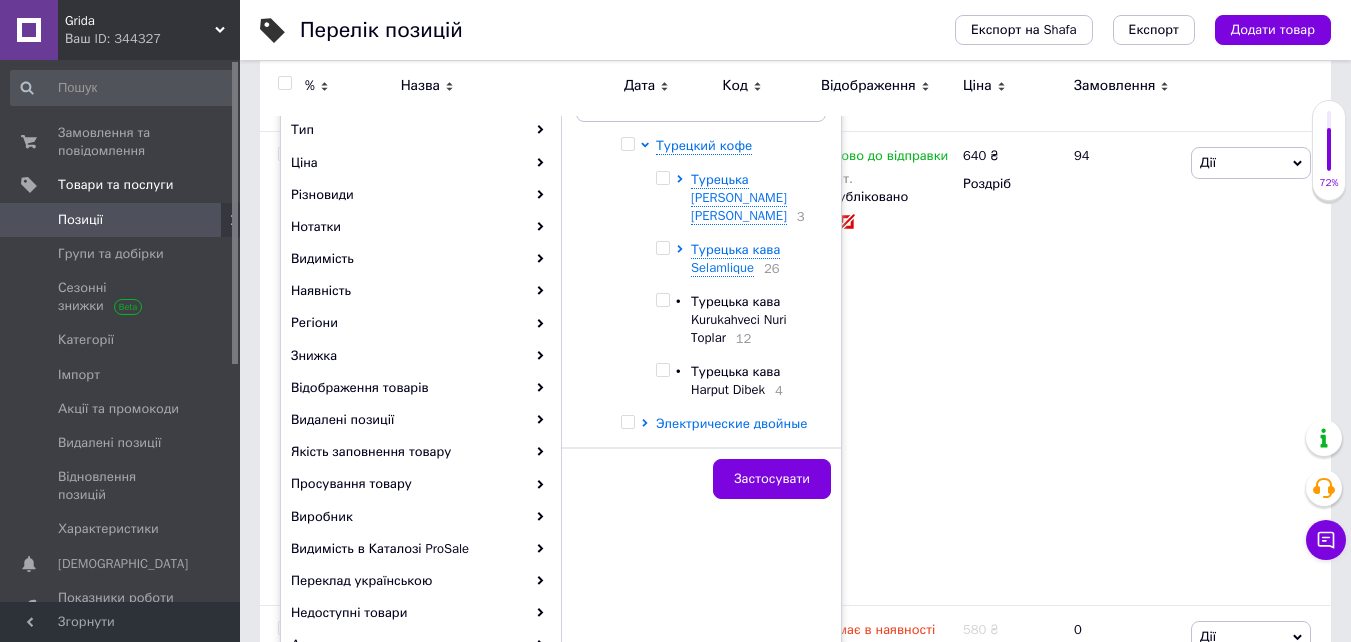 click at bounding box center [662, 178] 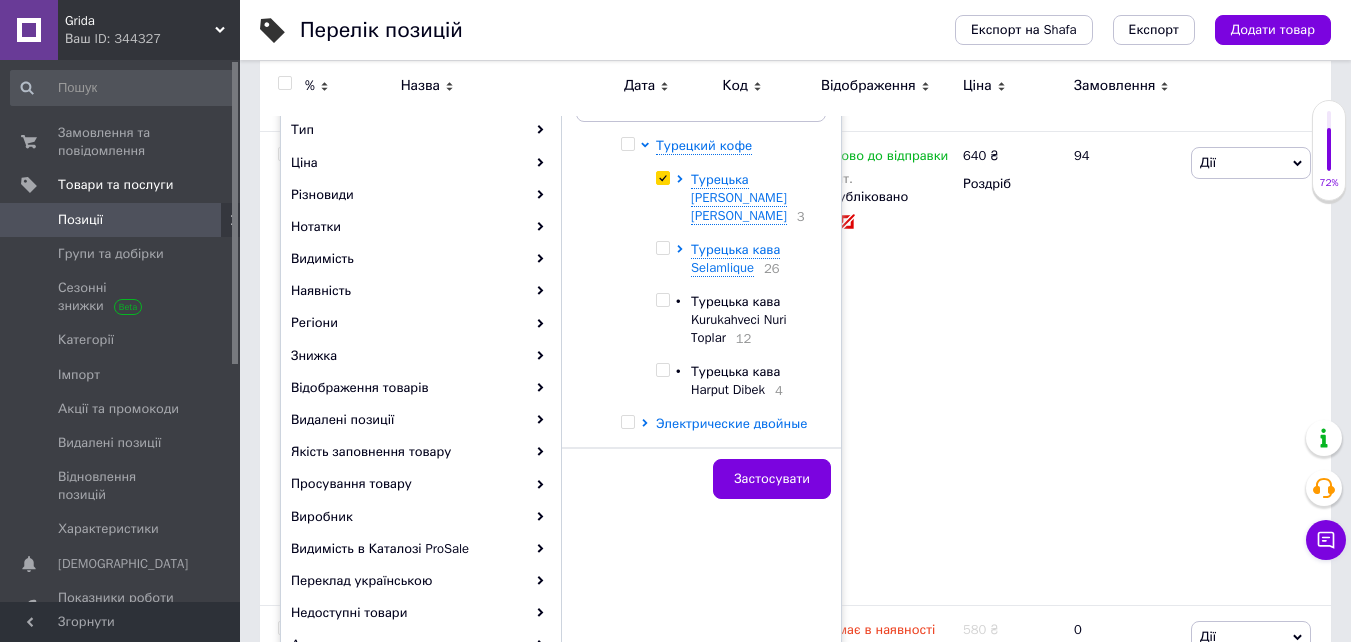checkbox on "true" 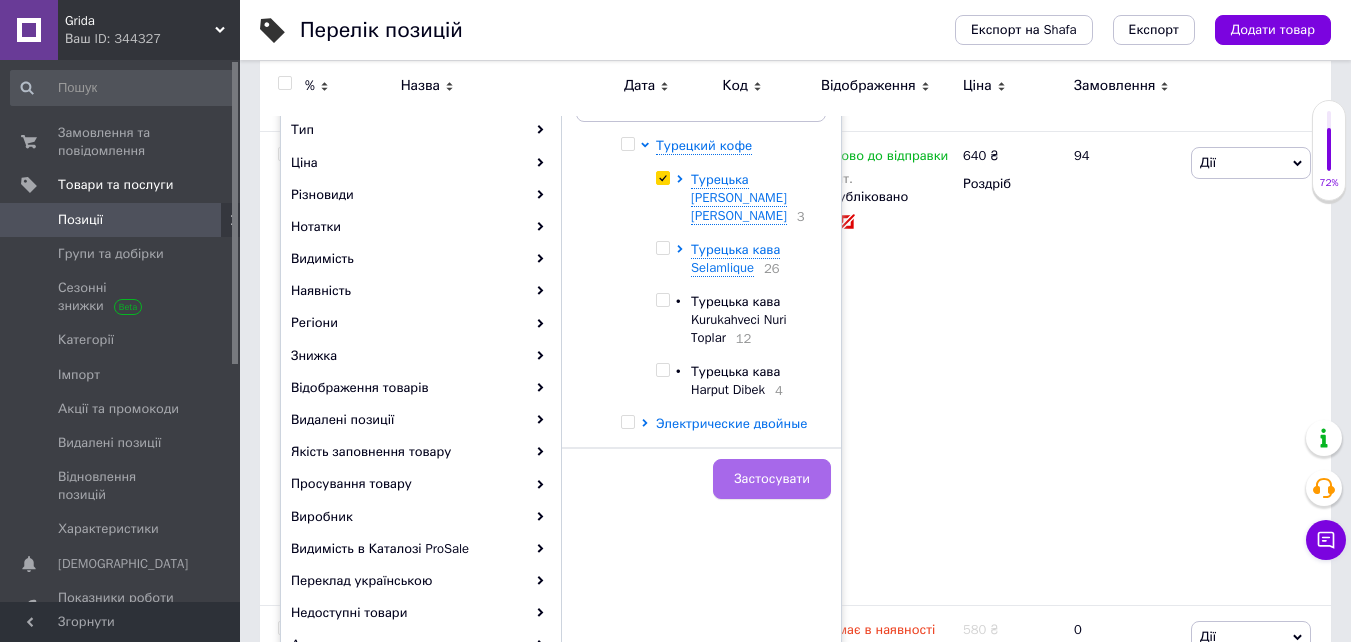 click on "Застосувати" at bounding box center [772, 479] 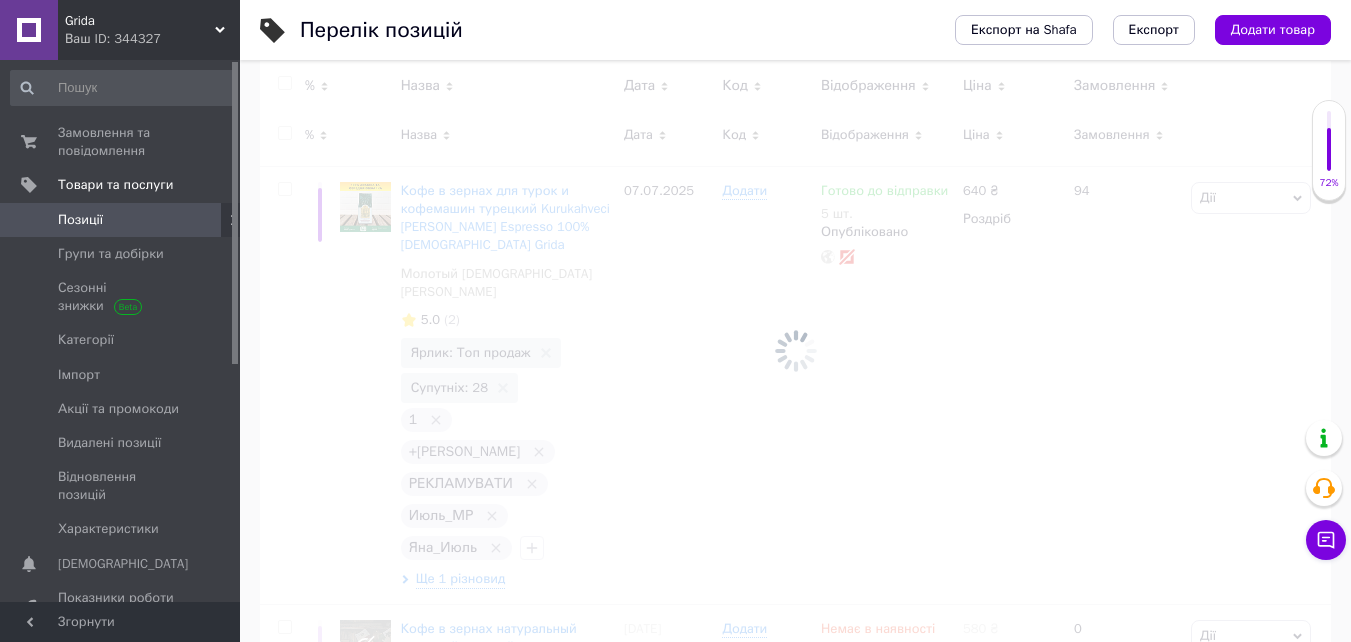 scroll, scrollTop: 0, scrollLeft: 196, axis: horizontal 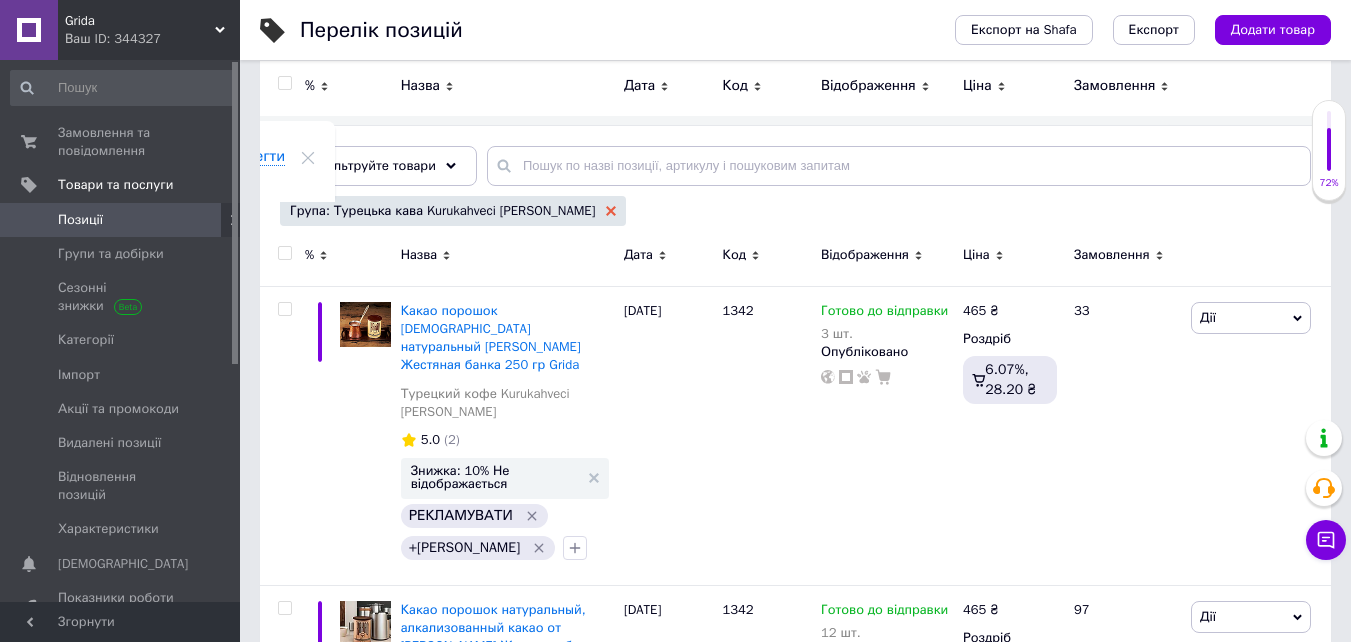 click 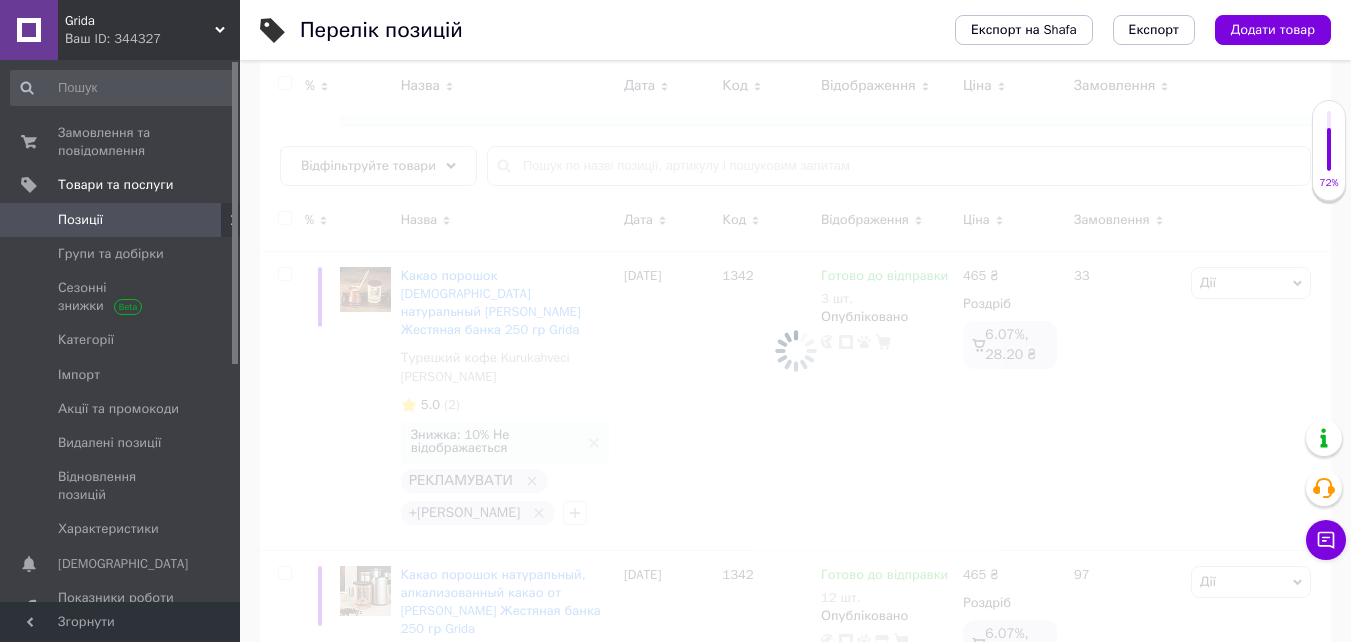 scroll, scrollTop: 0, scrollLeft: 0, axis: both 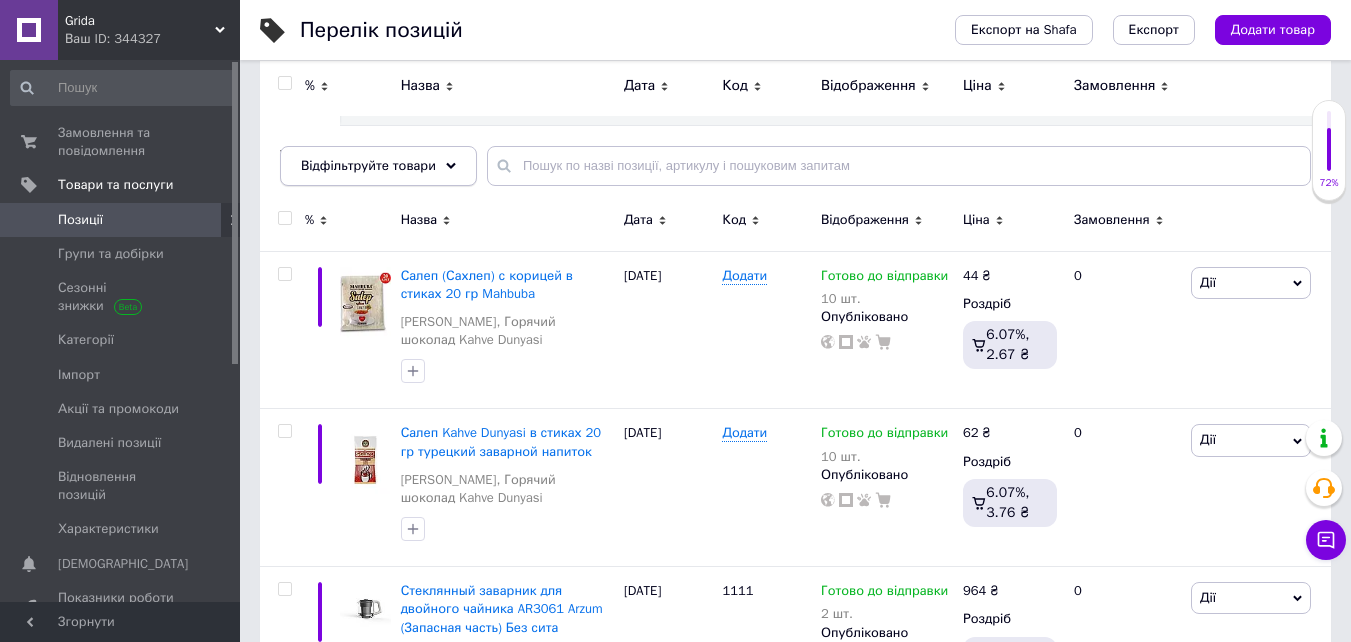 click on "Відфільтруйте товари" at bounding box center (378, 166) 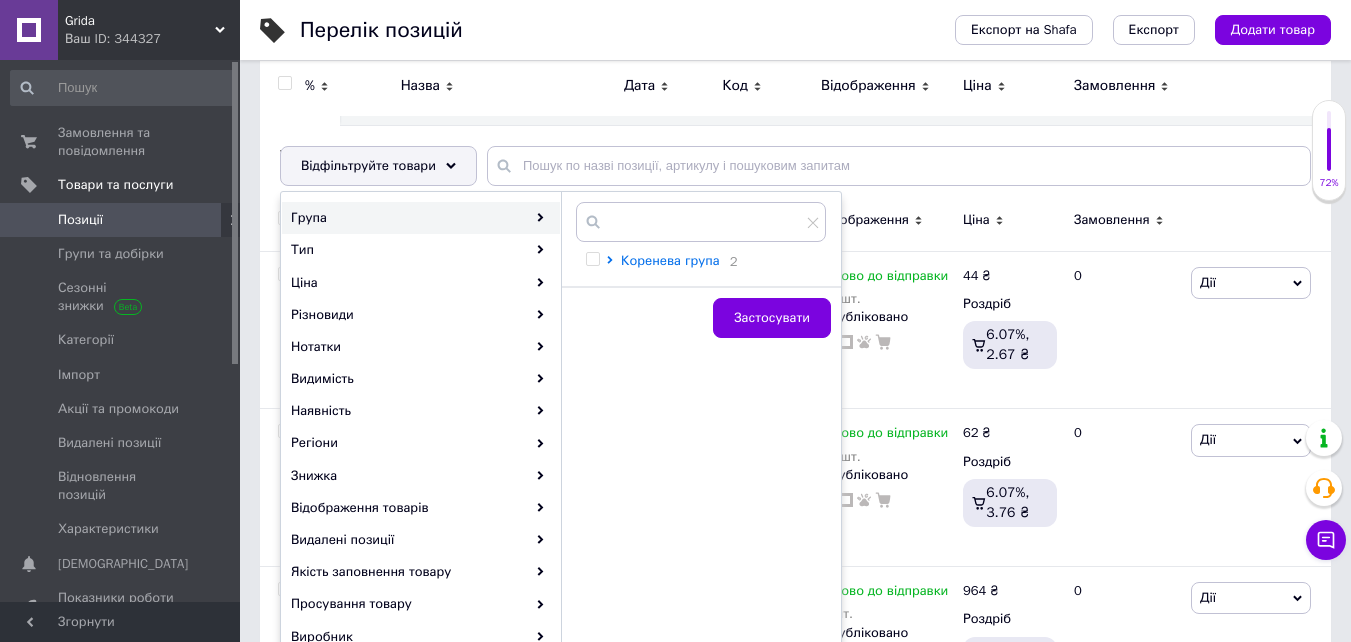click on "Коренева група" at bounding box center [670, 260] 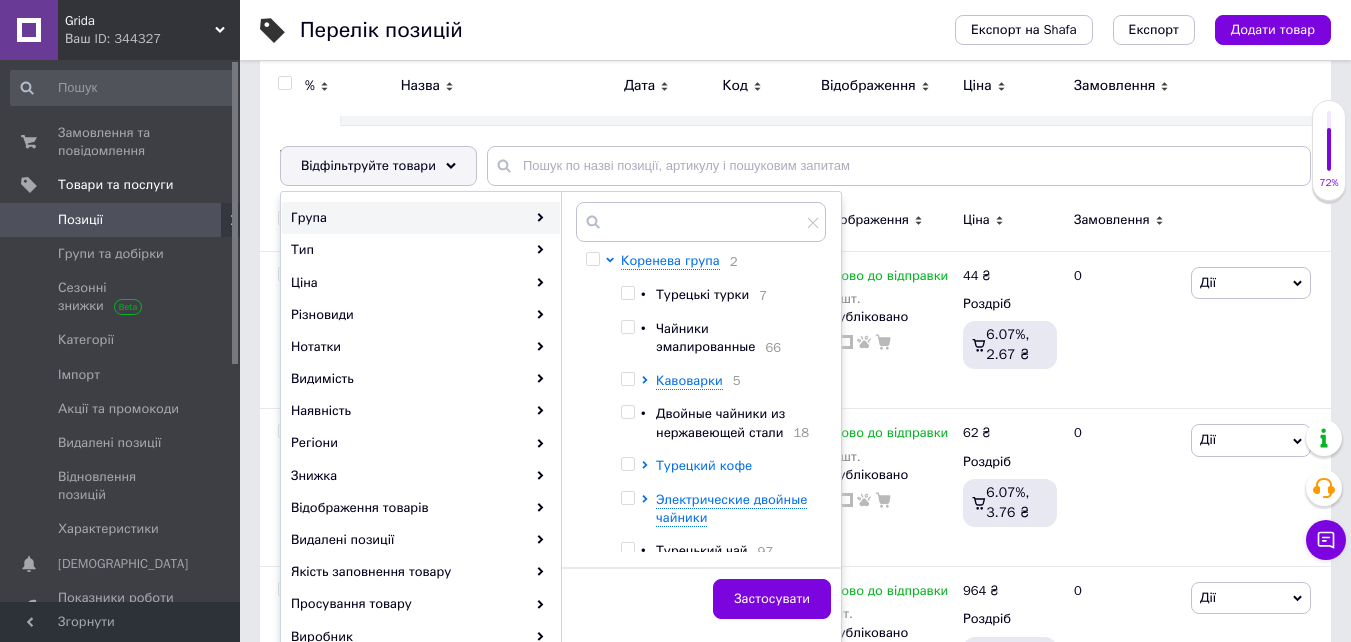 click on "Турецкий кофе" at bounding box center [704, 465] 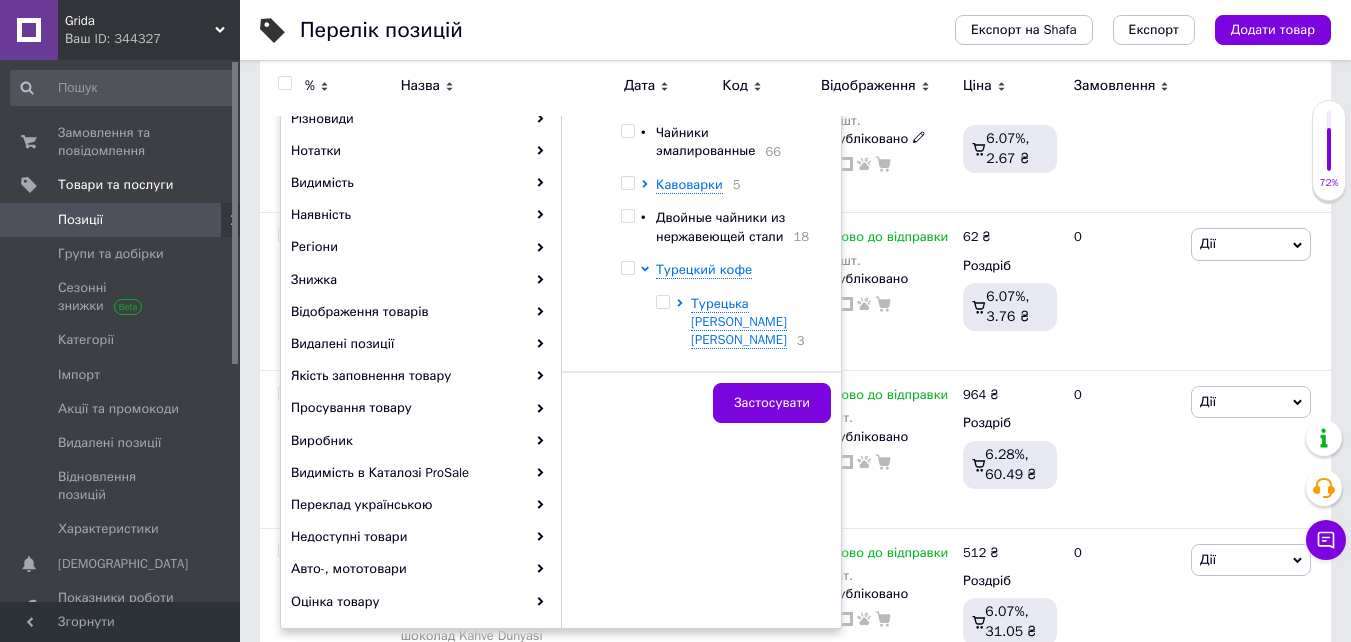 scroll, scrollTop: 380, scrollLeft: 0, axis: vertical 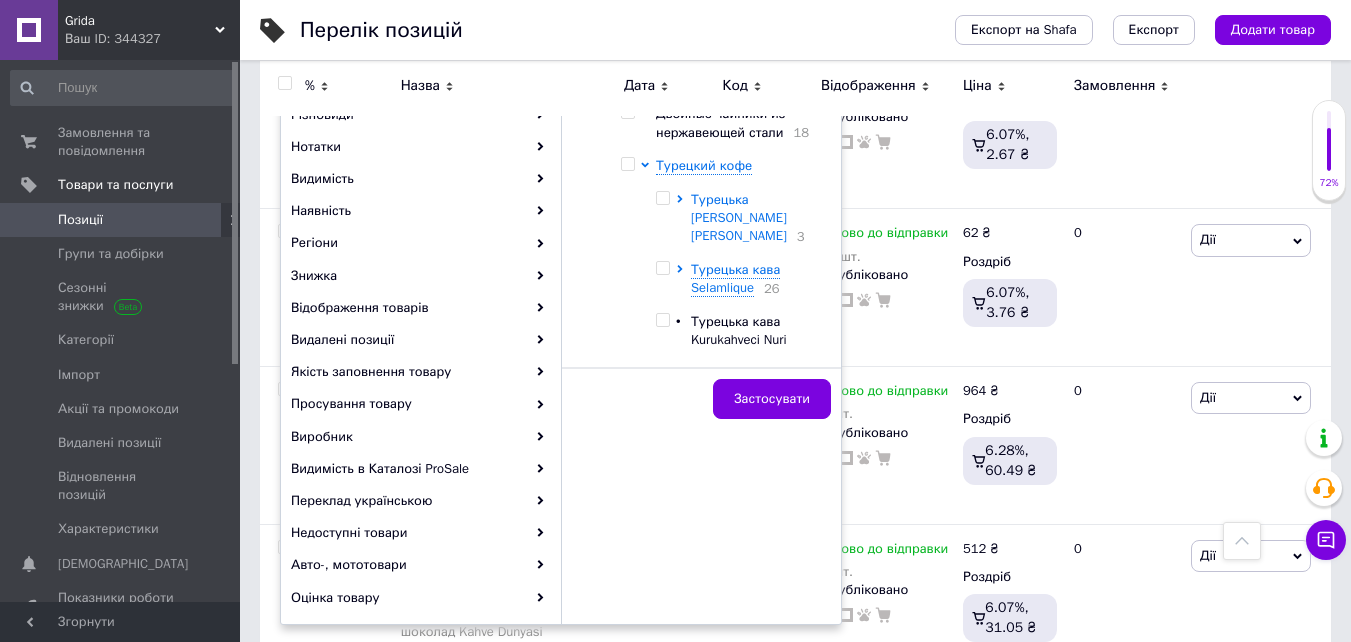 click on "Турецька [PERSON_NAME] [PERSON_NAME]" at bounding box center (739, 217) 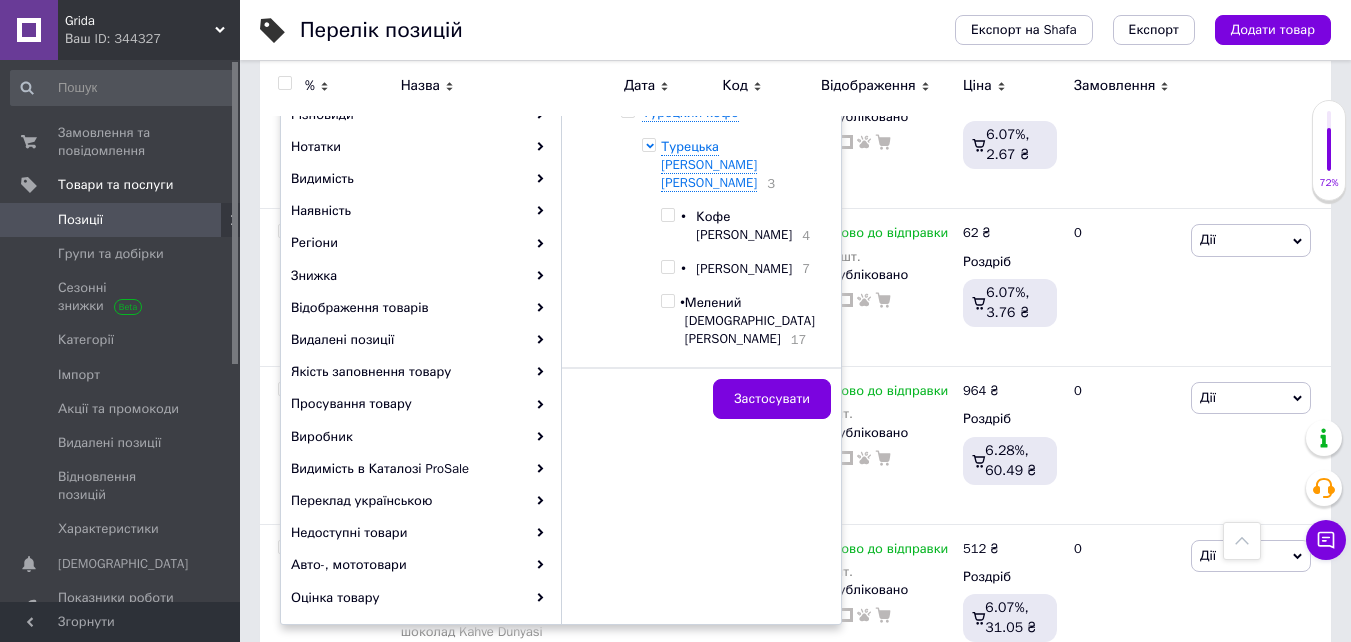 scroll, scrollTop: 200, scrollLeft: 0, axis: vertical 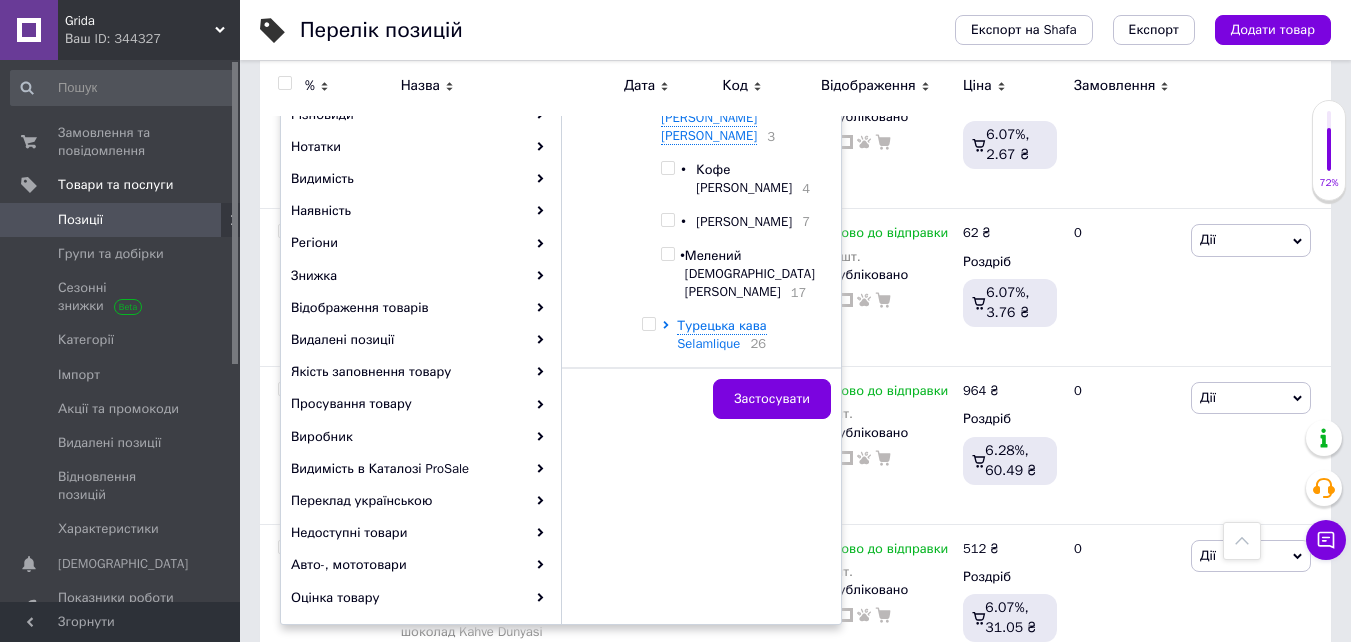 click at bounding box center (667, 168) 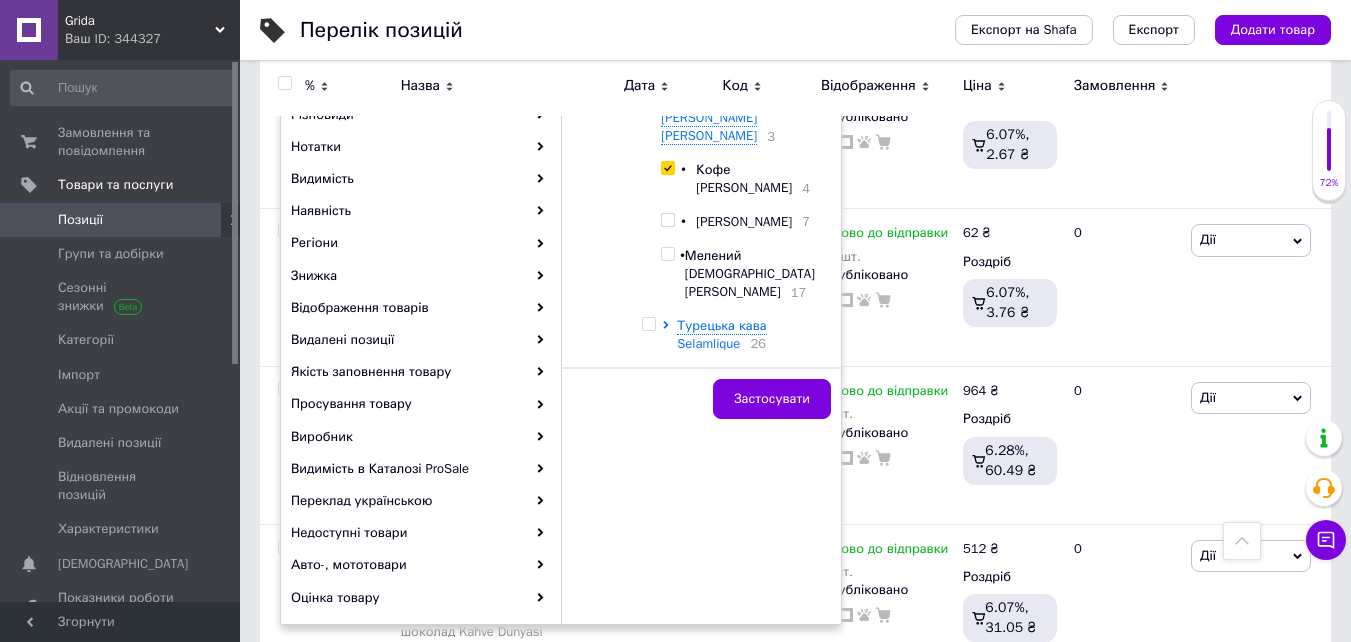 checkbox on "true" 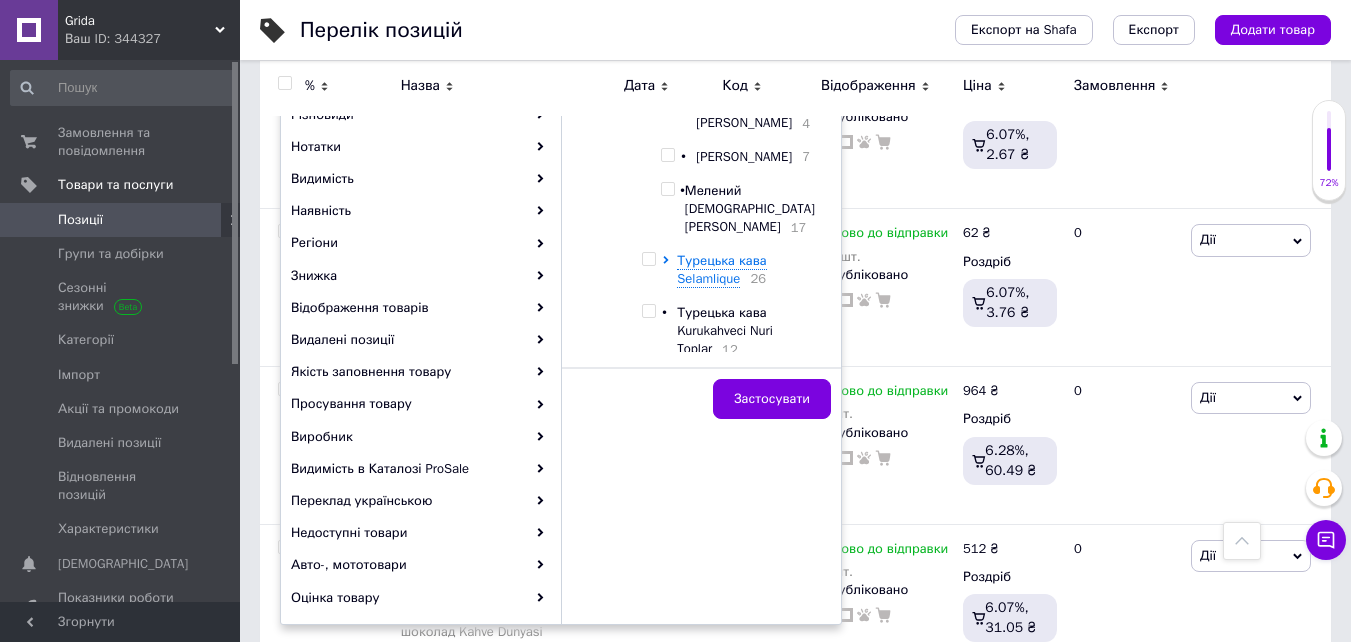 scroll, scrollTop: 300, scrollLeft: 0, axis: vertical 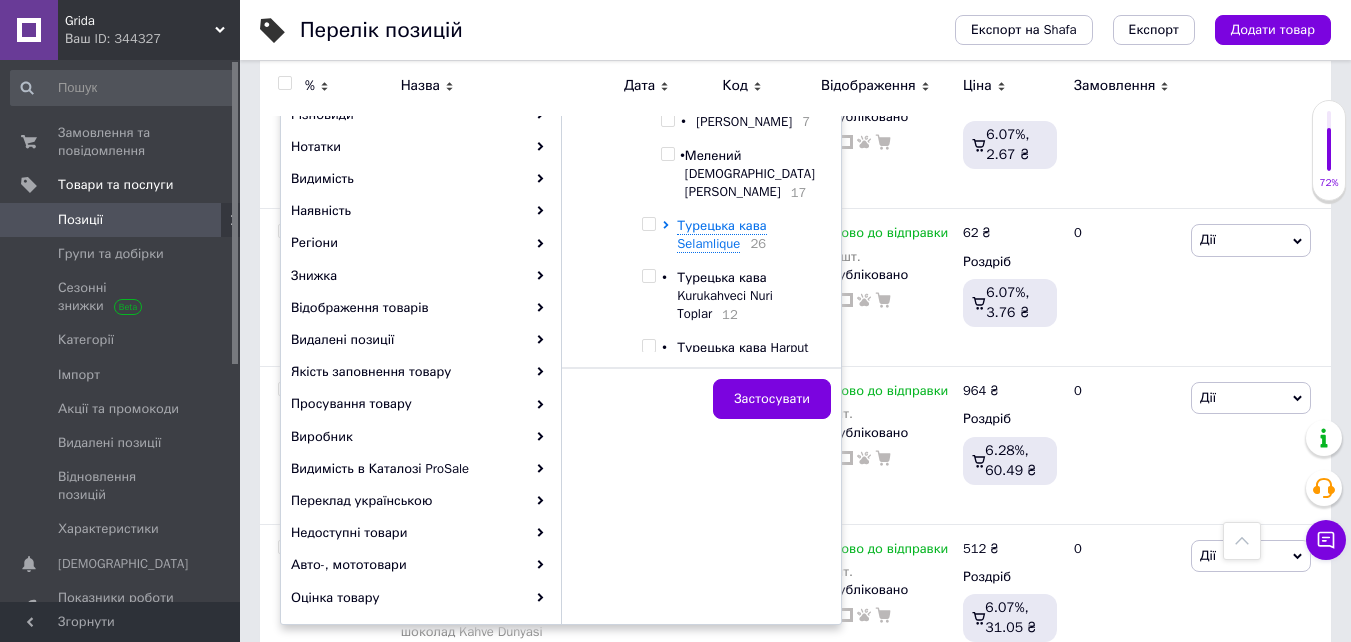 click at bounding box center [667, 154] 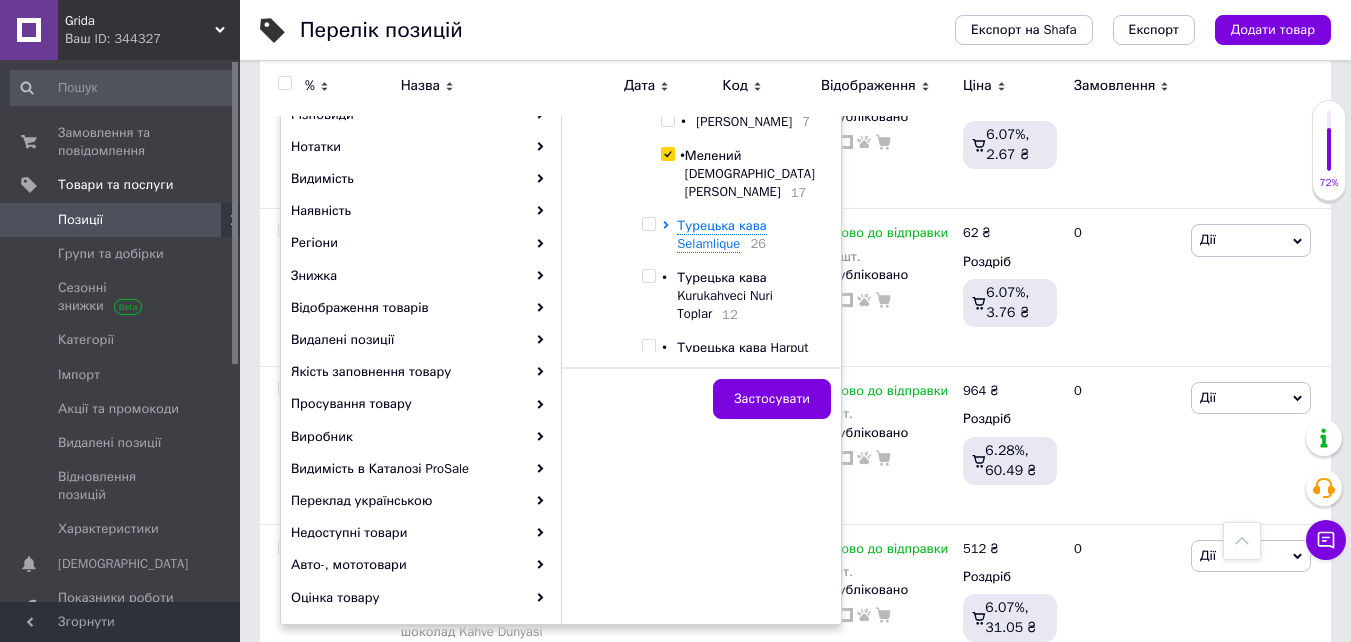 checkbox on "true" 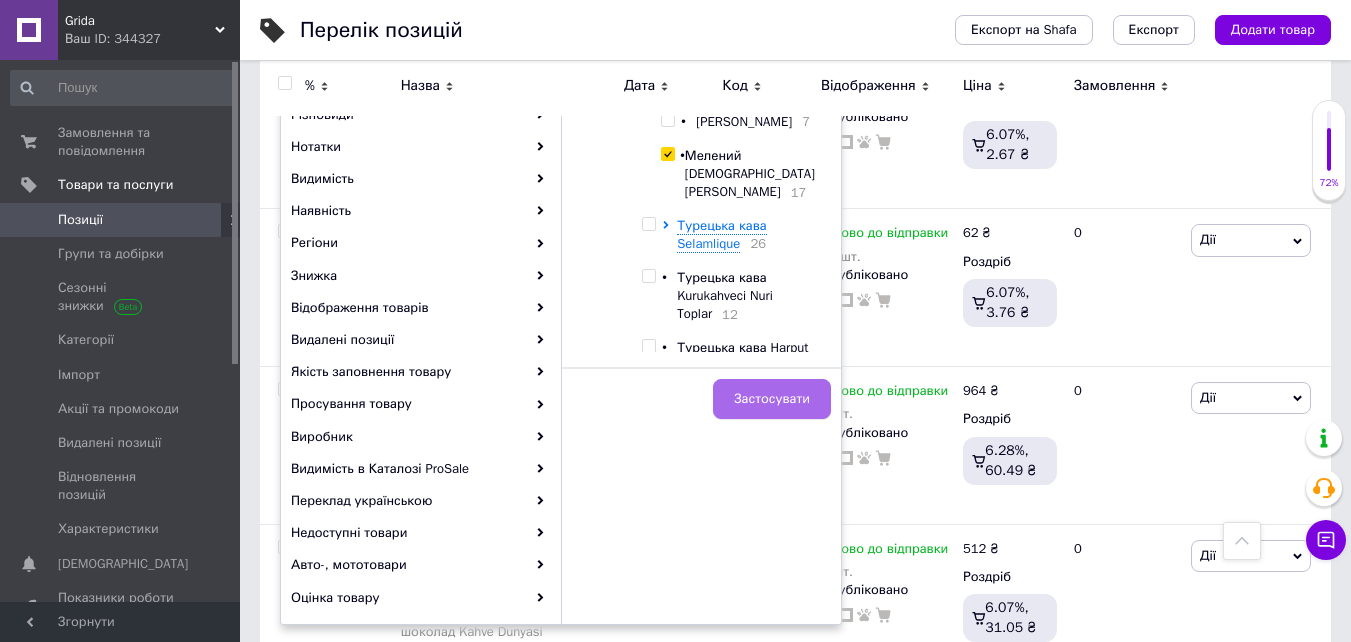 click on "Застосувати" at bounding box center (772, 399) 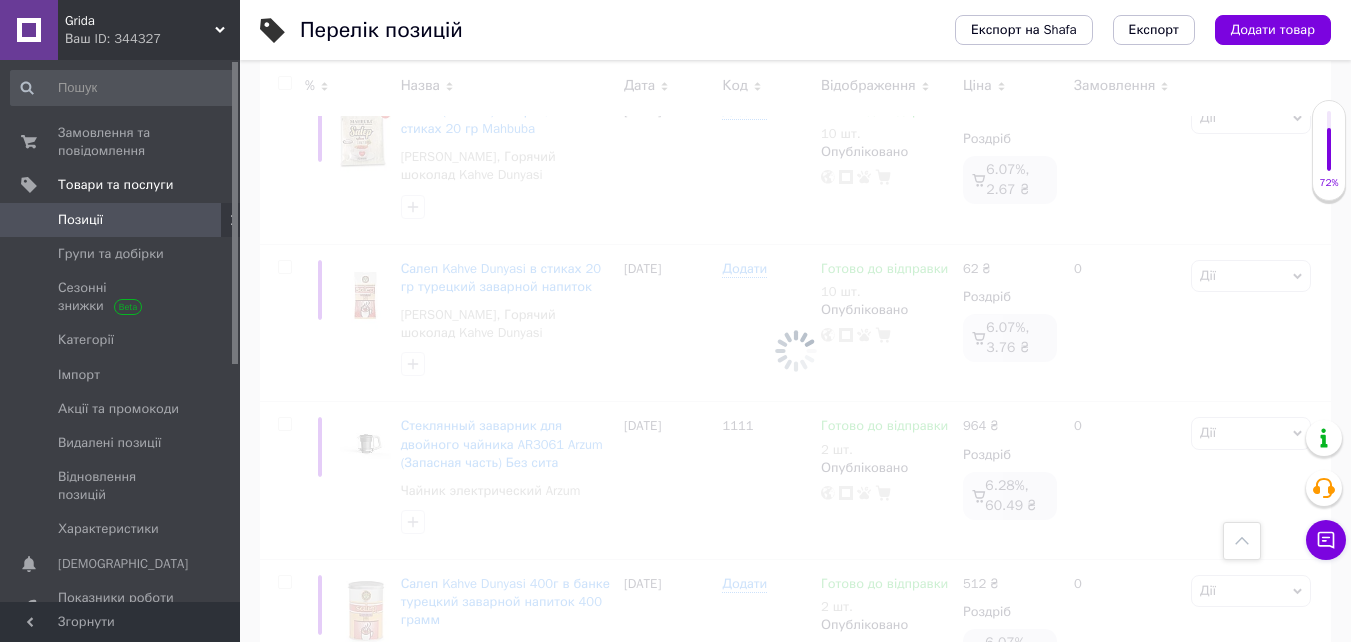 scroll, scrollTop: 0, scrollLeft: 196, axis: horizontal 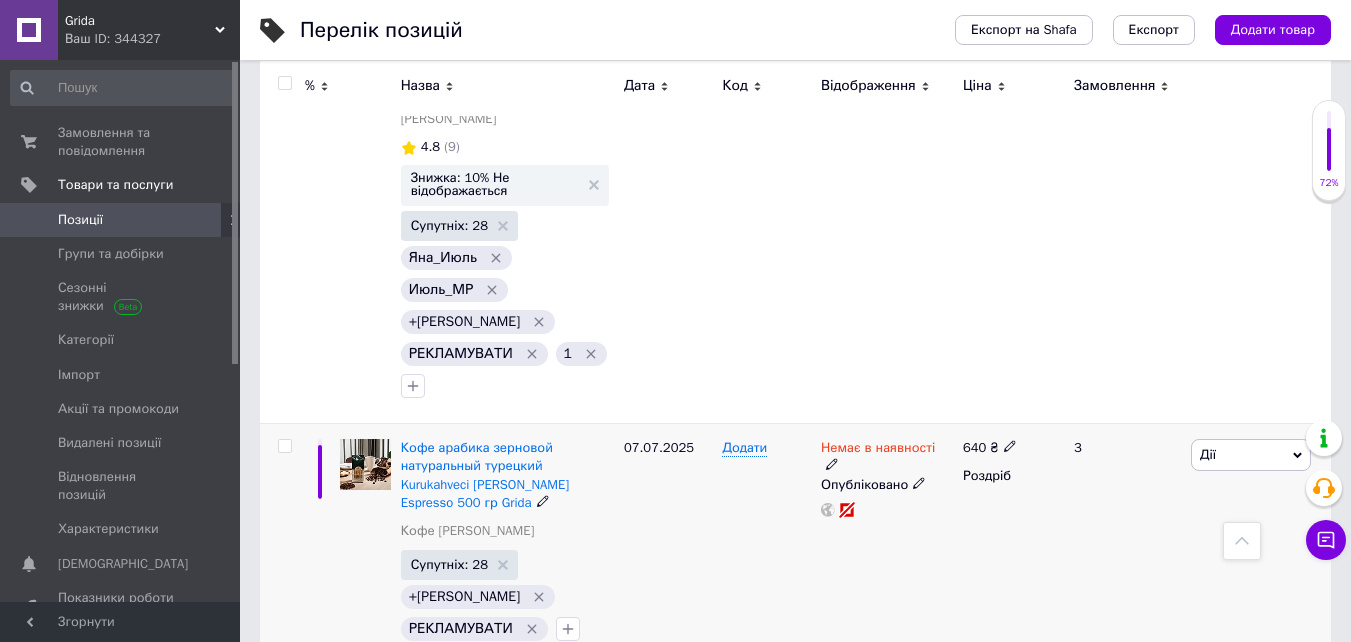 click 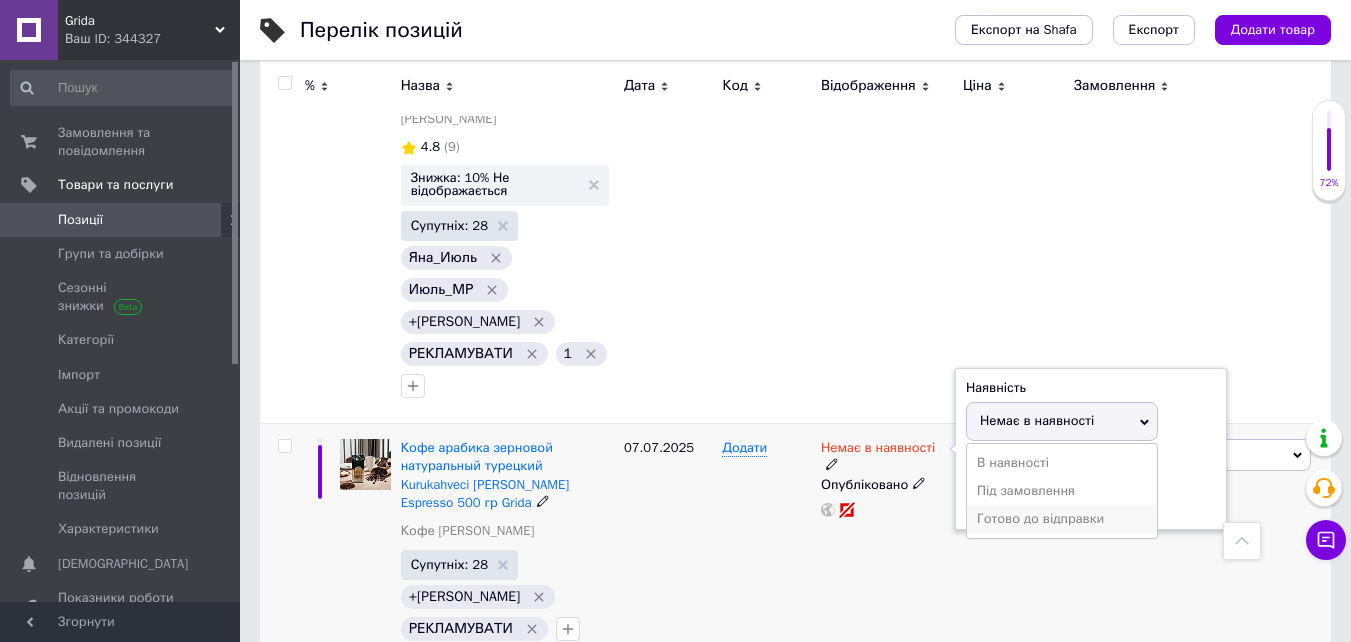 click on "Готово до відправки" at bounding box center (1062, 519) 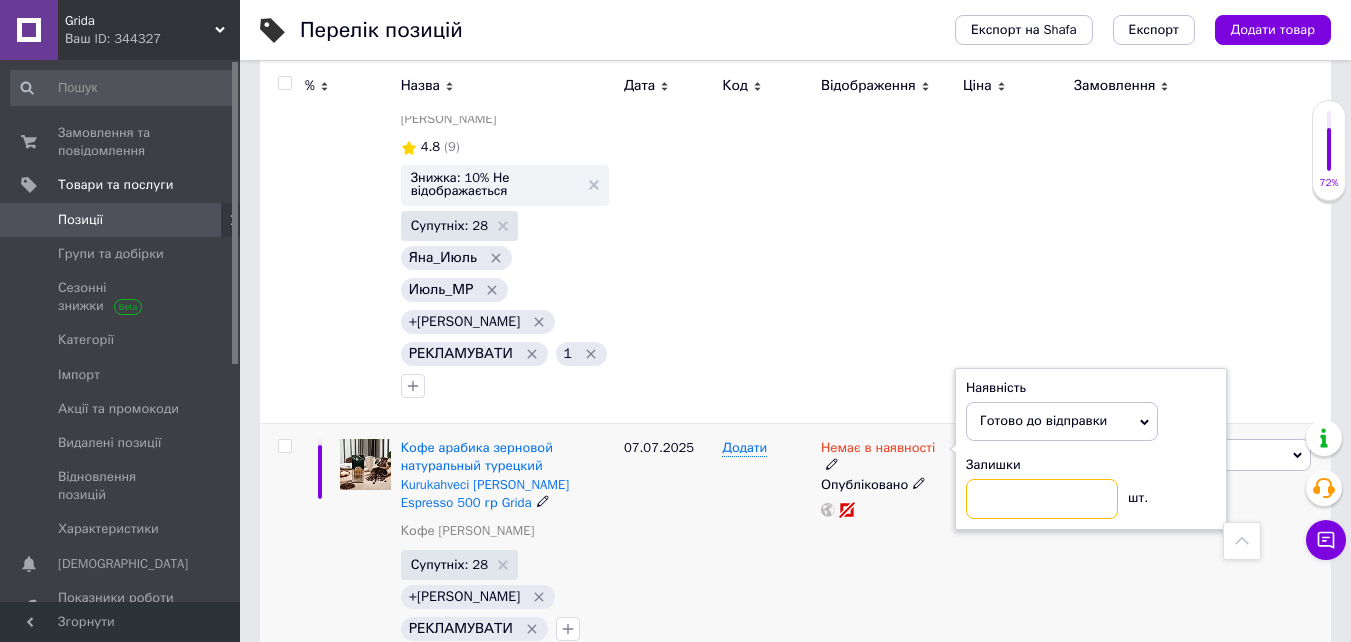 click at bounding box center [1042, 499] 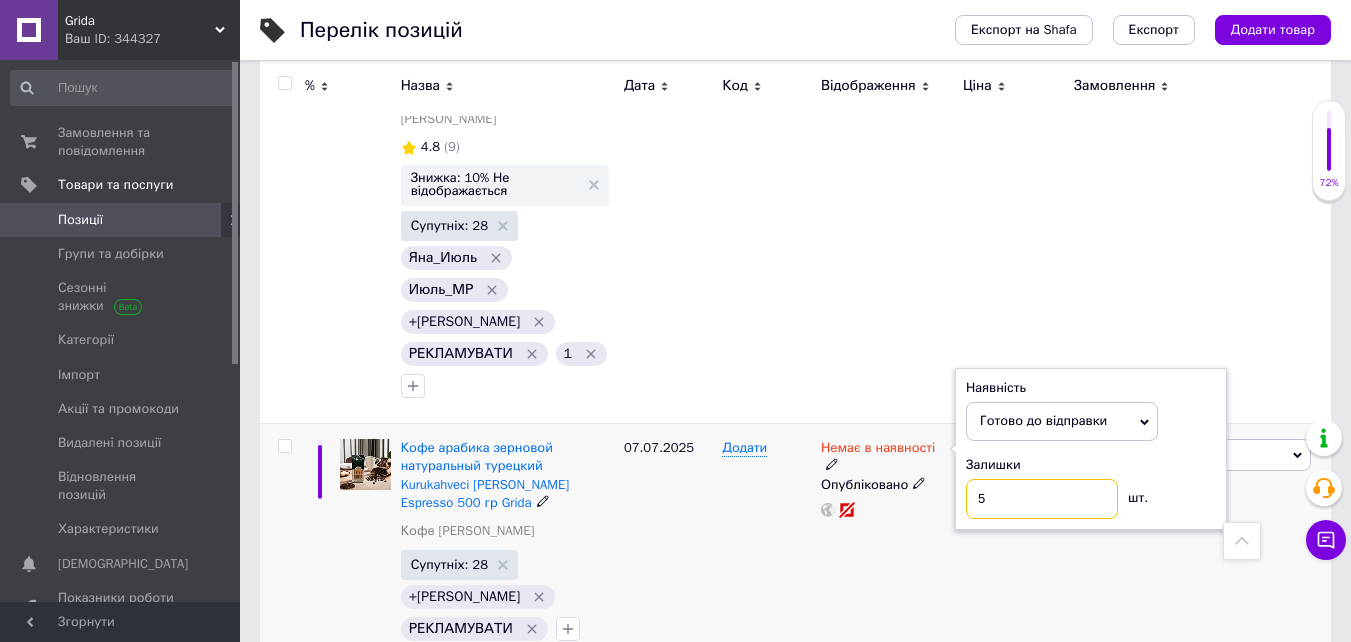 type on "5" 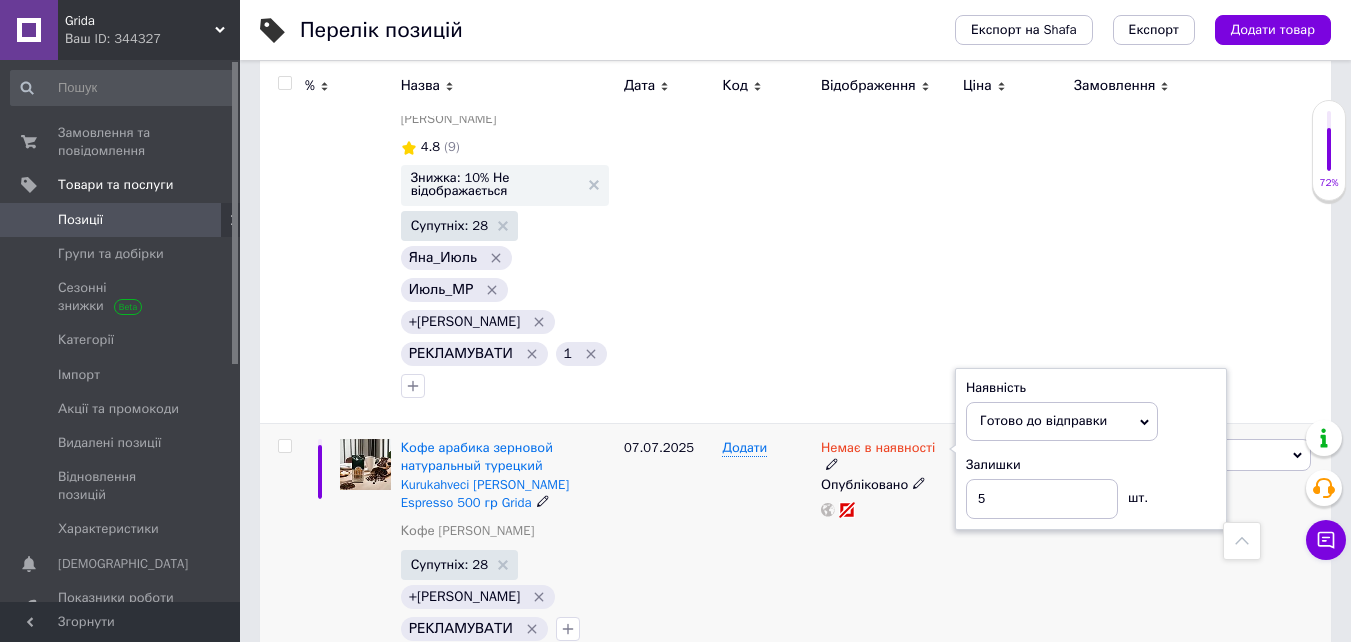 click on "Немає в наявності Наявність [PERSON_NAME] до відправки В наявності Немає в наявності Під замовлення Залишки 5 шт. Опубліковано" at bounding box center (887, 545) 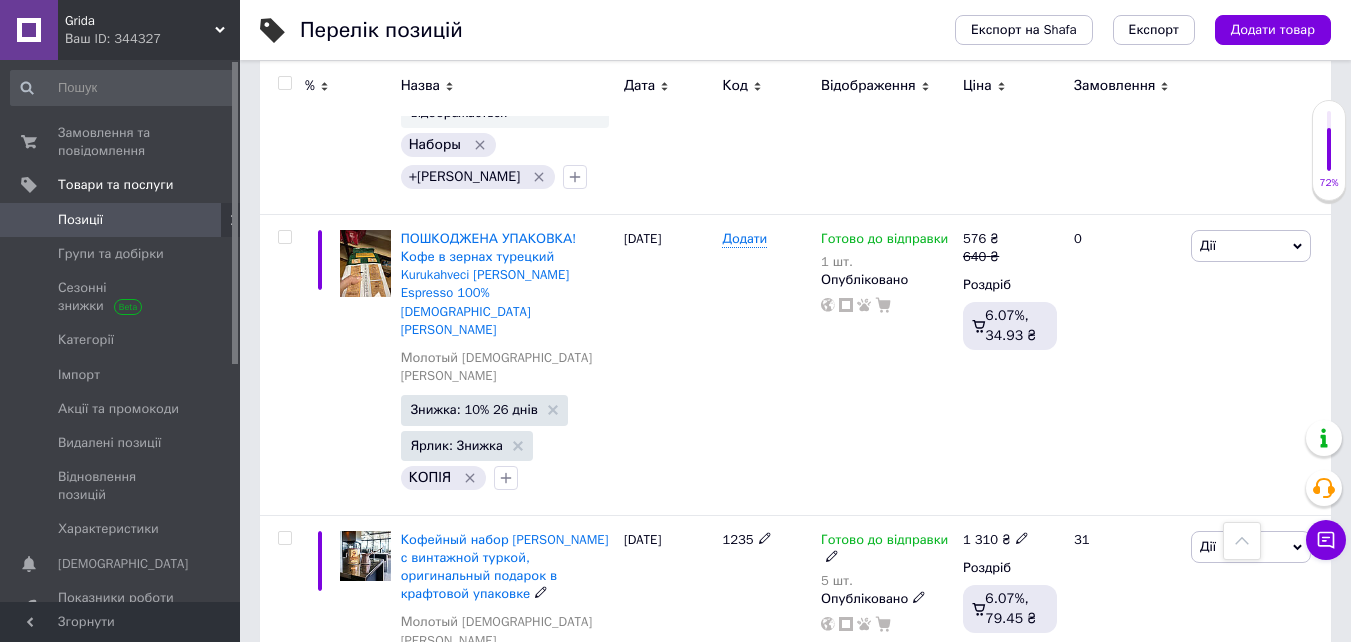 scroll, scrollTop: 6843, scrollLeft: 0, axis: vertical 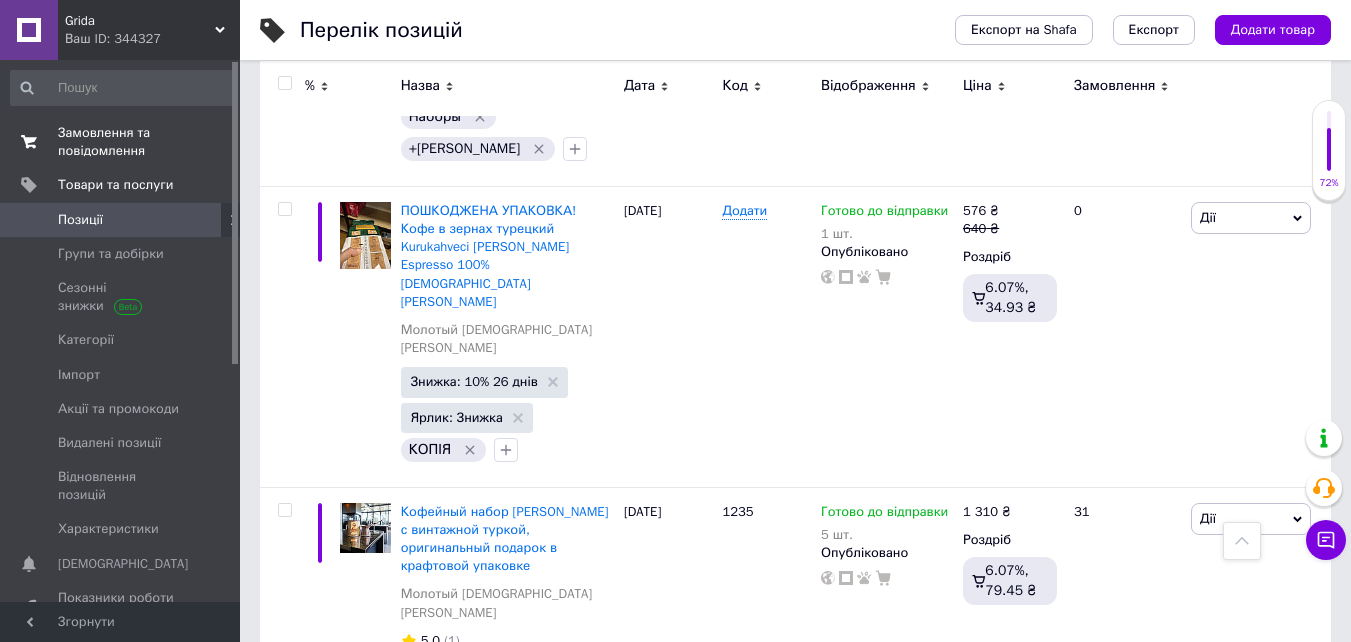 click on "Замовлення та повідомлення" at bounding box center [121, 142] 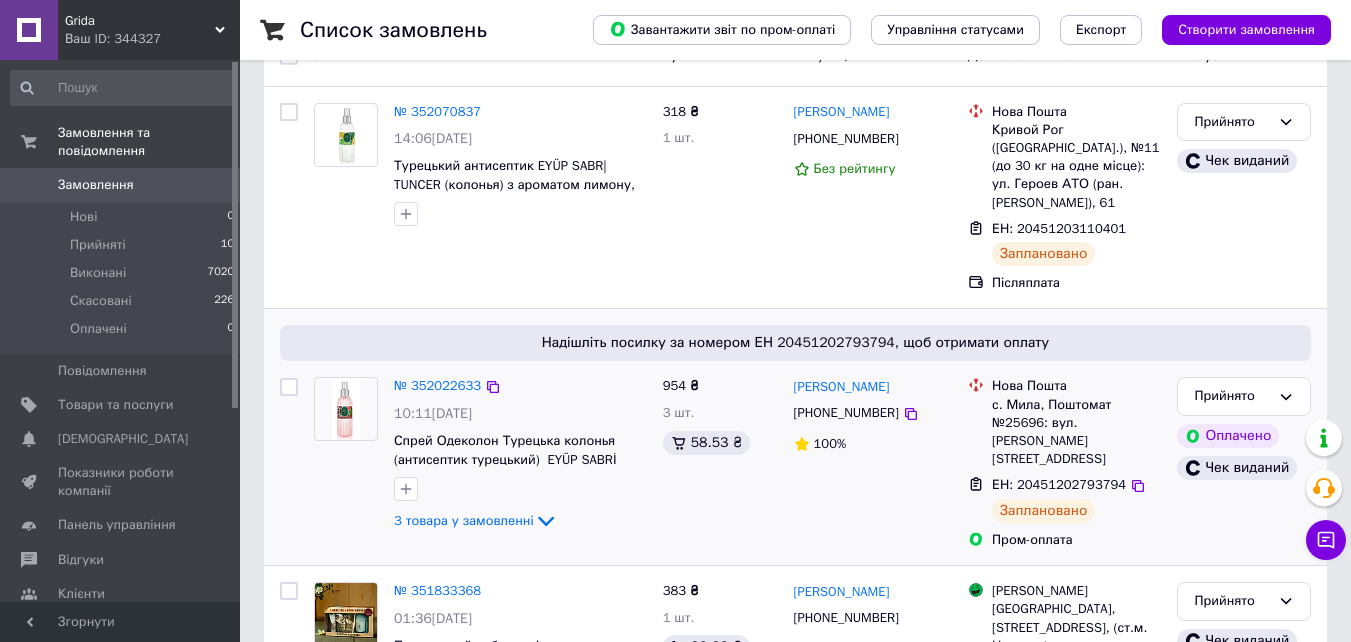 scroll, scrollTop: 0, scrollLeft: 0, axis: both 